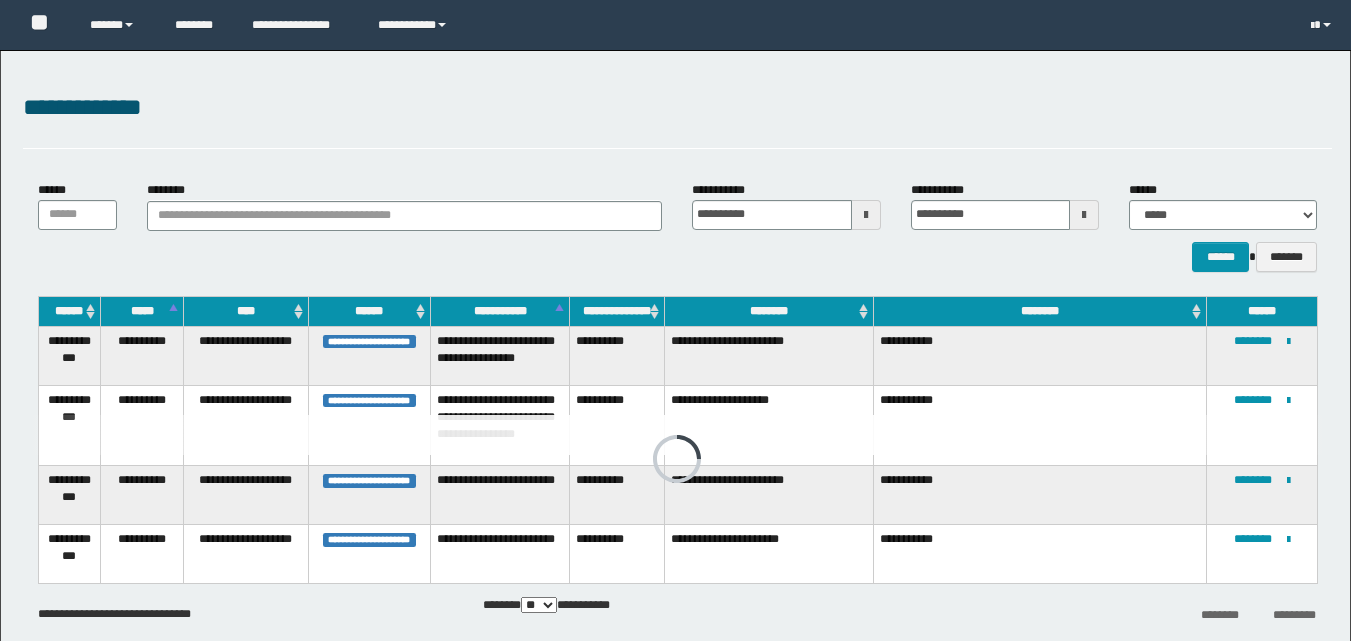 scroll, scrollTop: 95, scrollLeft: 0, axis: vertical 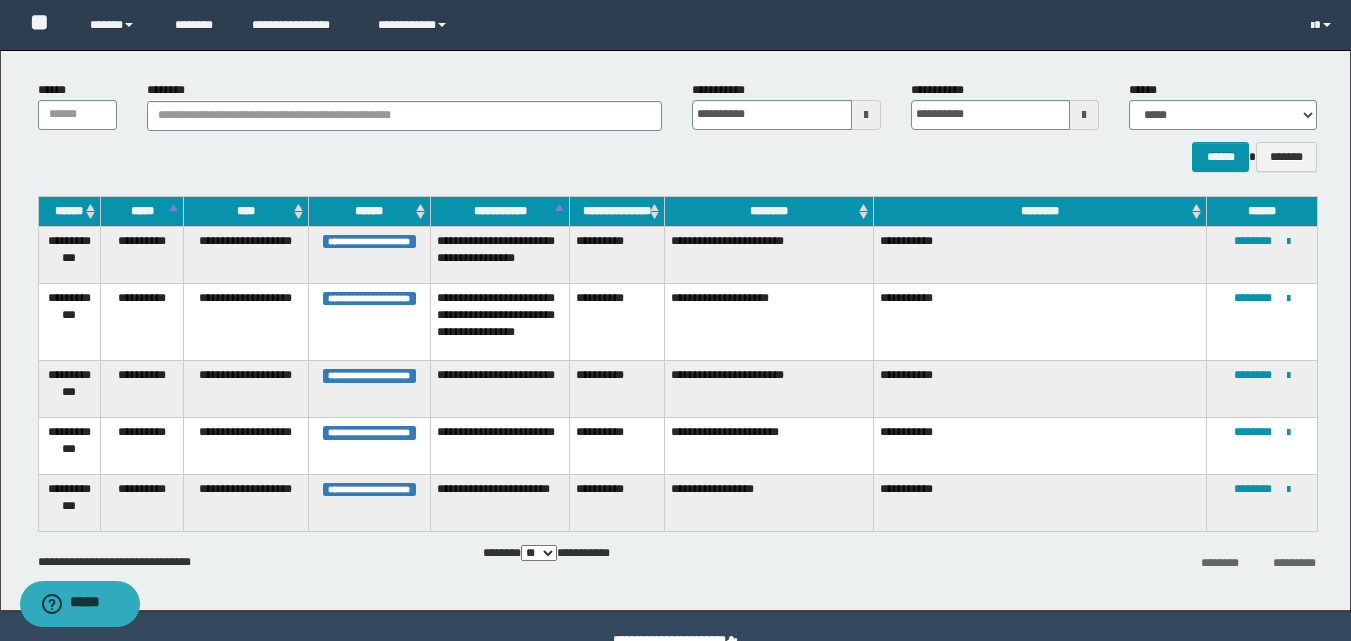 click on "**********" at bounding box center (246, 321) 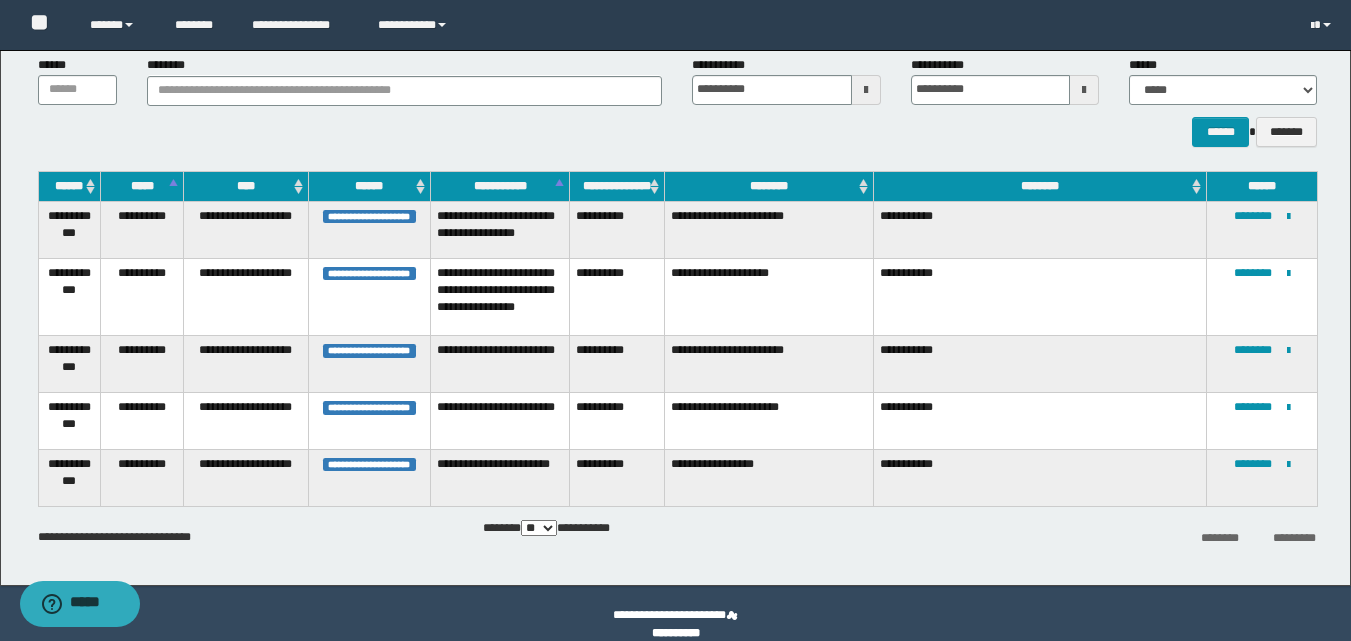 scroll, scrollTop: 147, scrollLeft: 0, axis: vertical 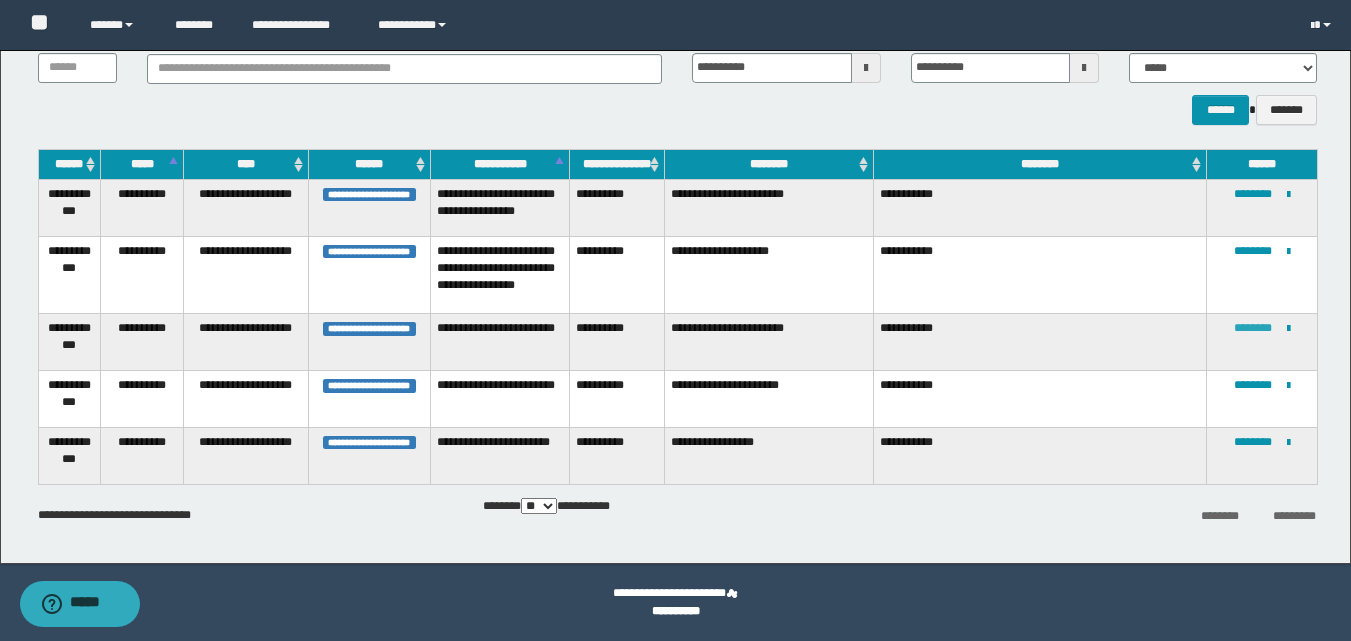 click on "********" at bounding box center [1253, 328] 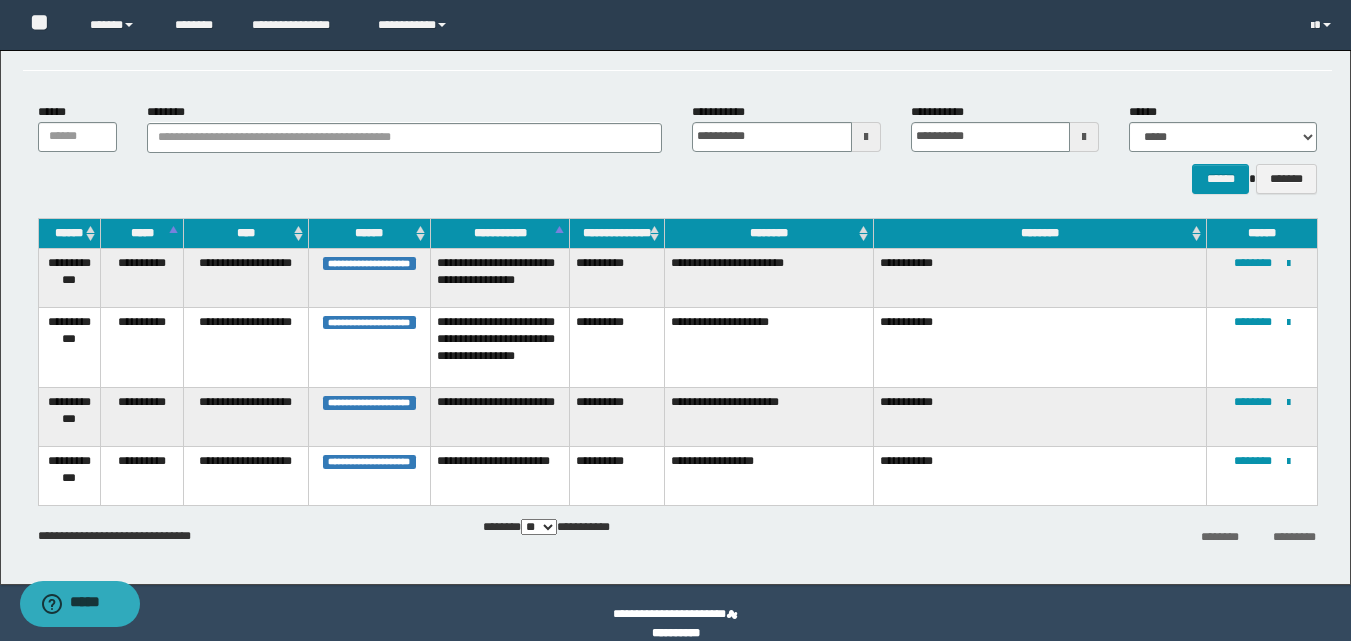 scroll, scrollTop: 100, scrollLeft: 0, axis: vertical 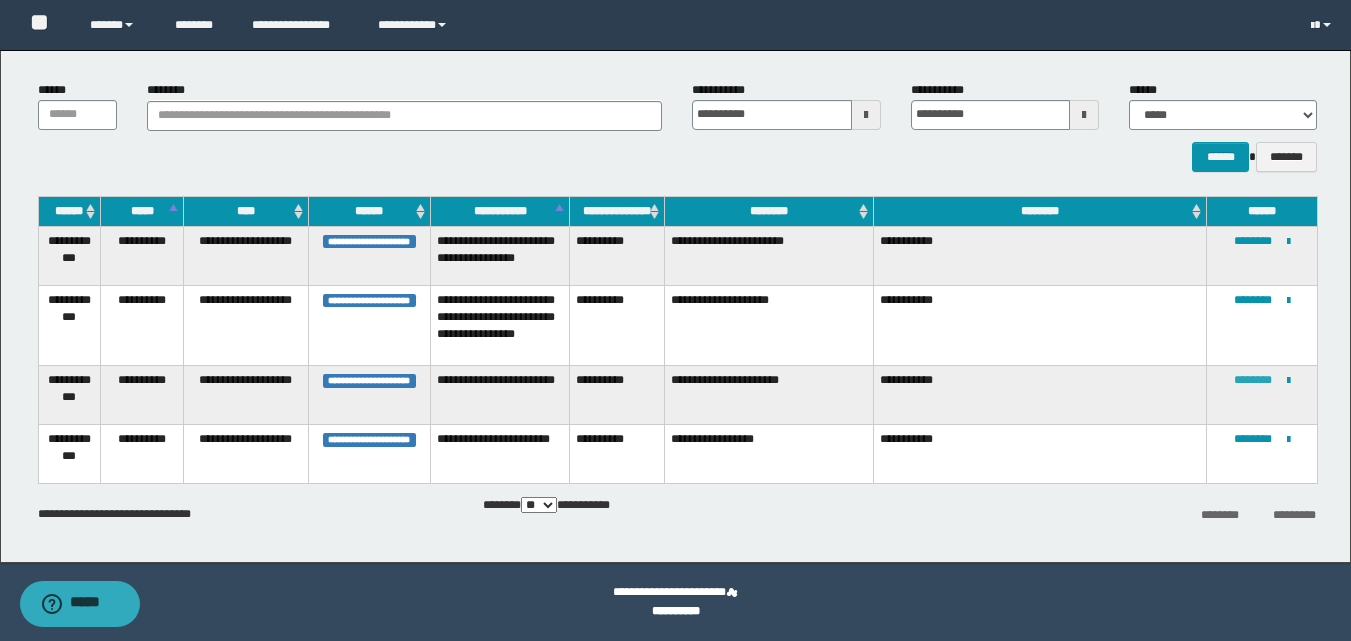 click on "********" at bounding box center (1253, 380) 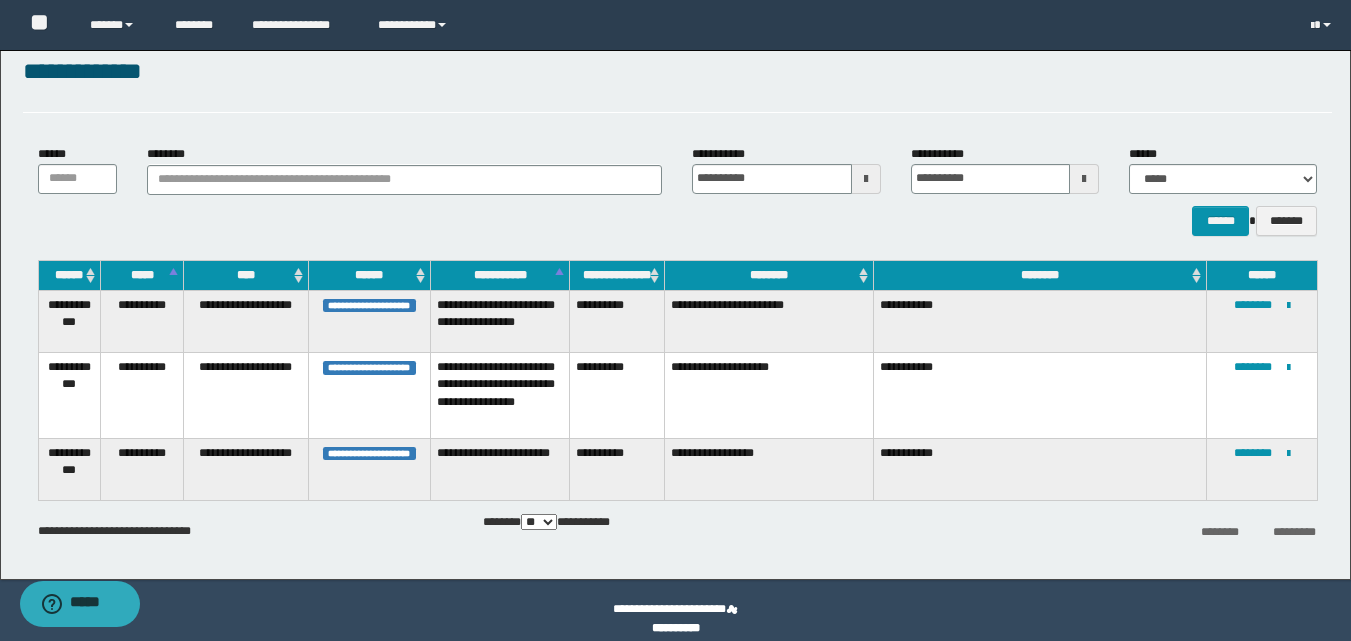 scroll, scrollTop: 53, scrollLeft: 0, axis: vertical 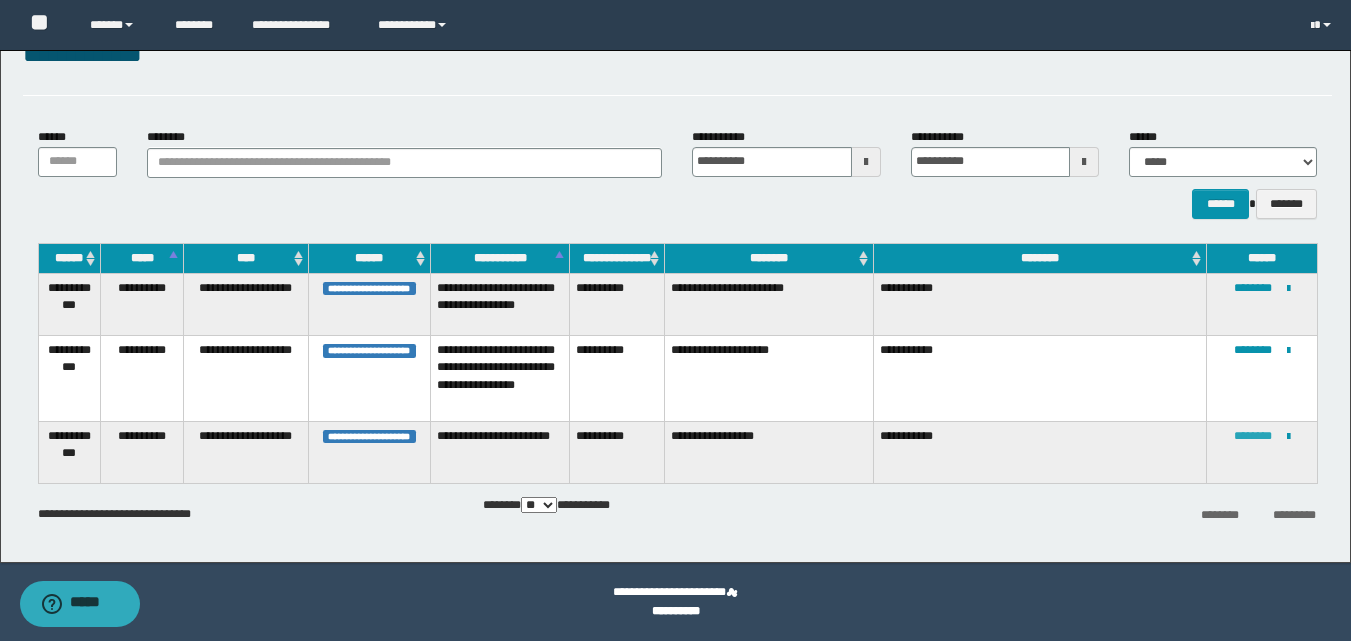 click on "********" at bounding box center (1253, 436) 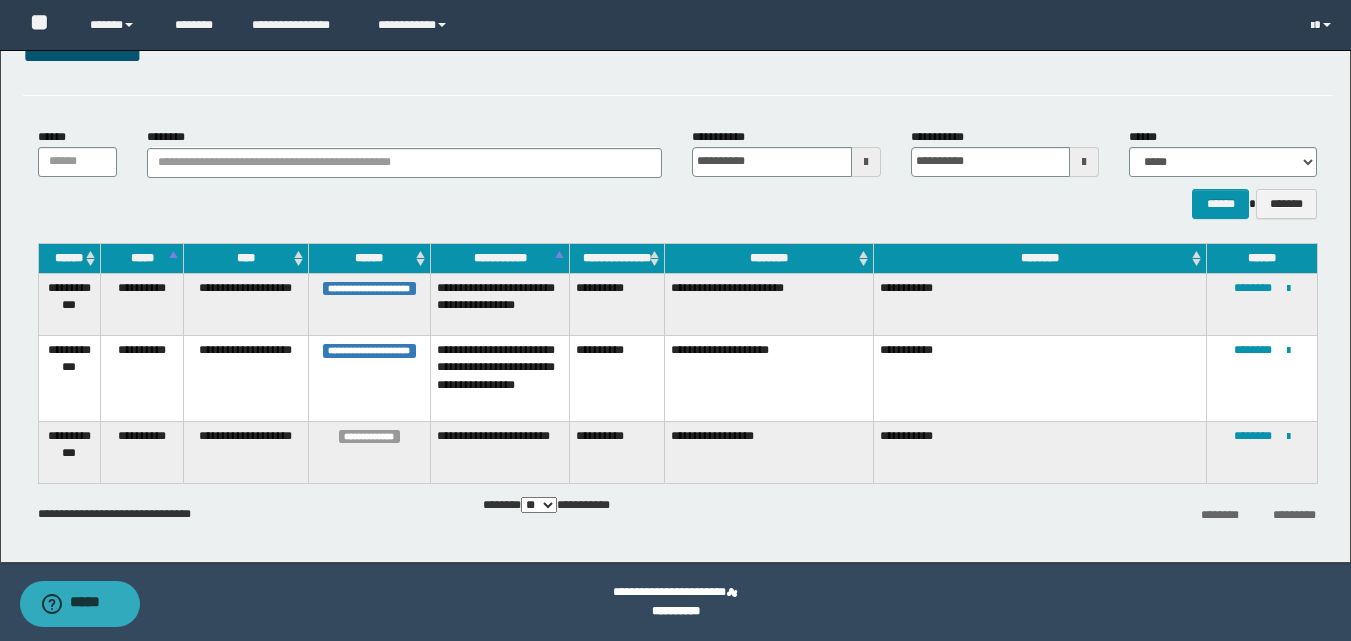 scroll, scrollTop: 0, scrollLeft: 0, axis: both 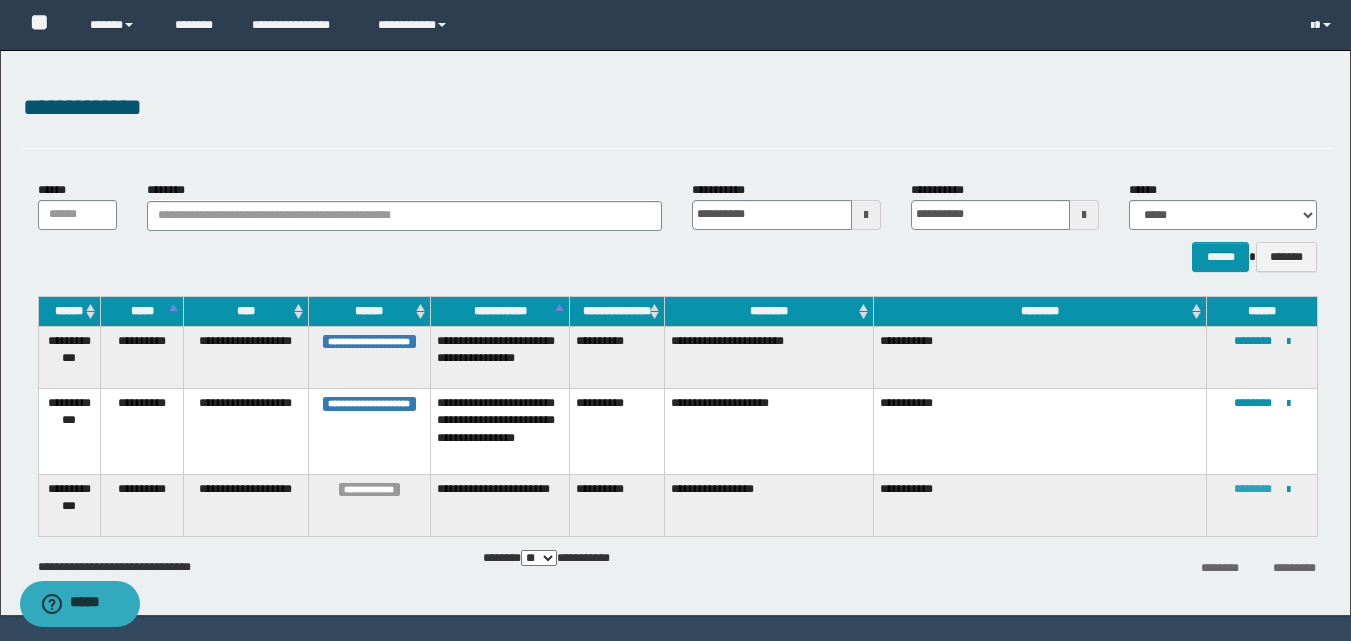 click on "********" at bounding box center [1253, 489] 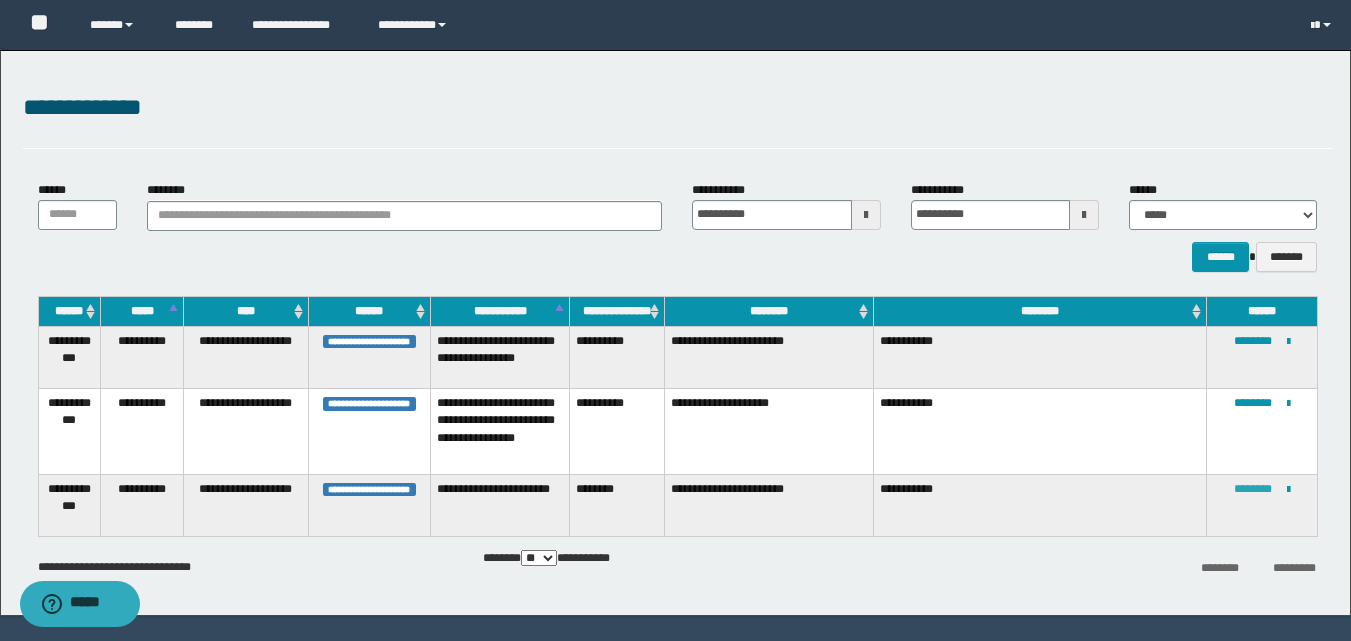 click on "********" at bounding box center [1253, 489] 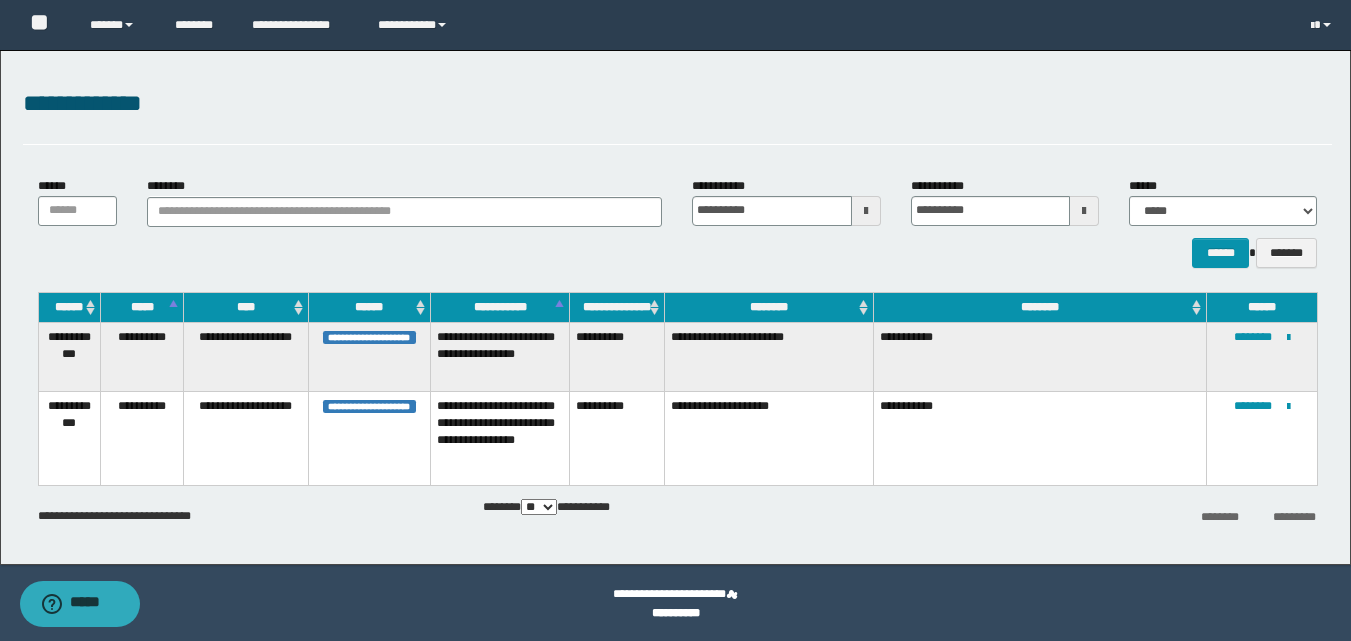 scroll, scrollTop: 5, scrollLeft: 0, axis: vertical 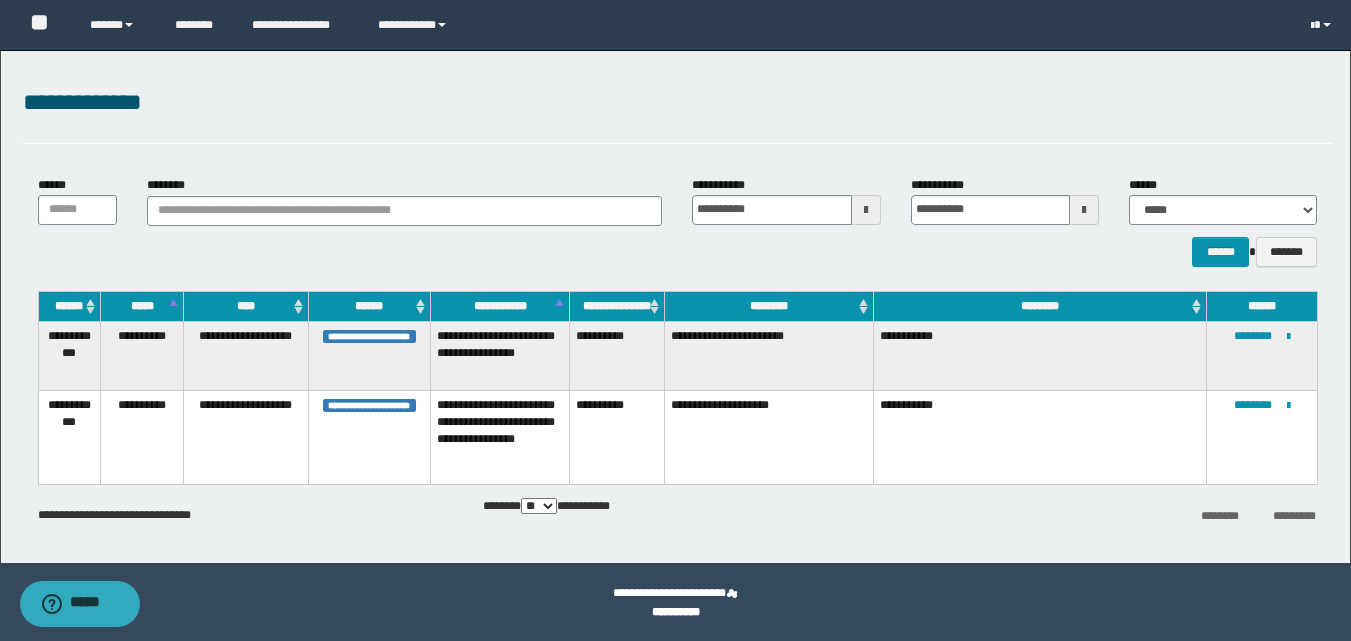 drag, startPoint x: 504, startPoint y: 639, endPoint x: 515, endPoint y: 659, distance: 22.825424 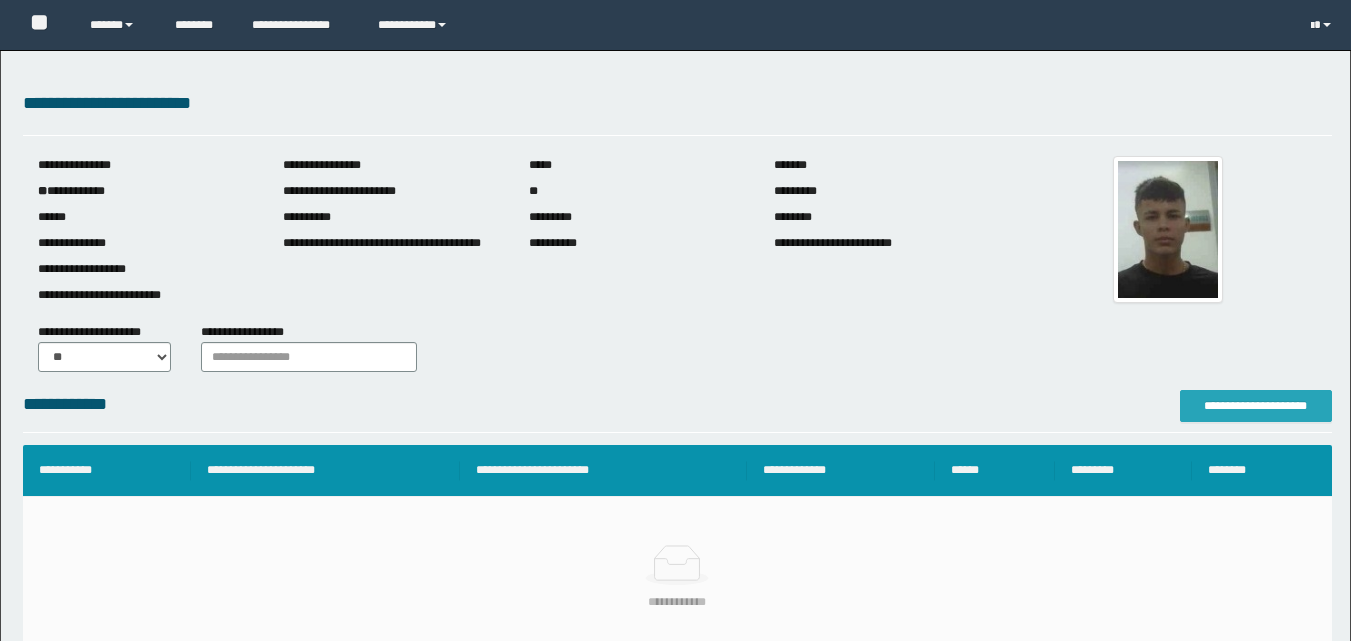 scroll, scrollTop: 0, scrollLeft: 0, axis: both 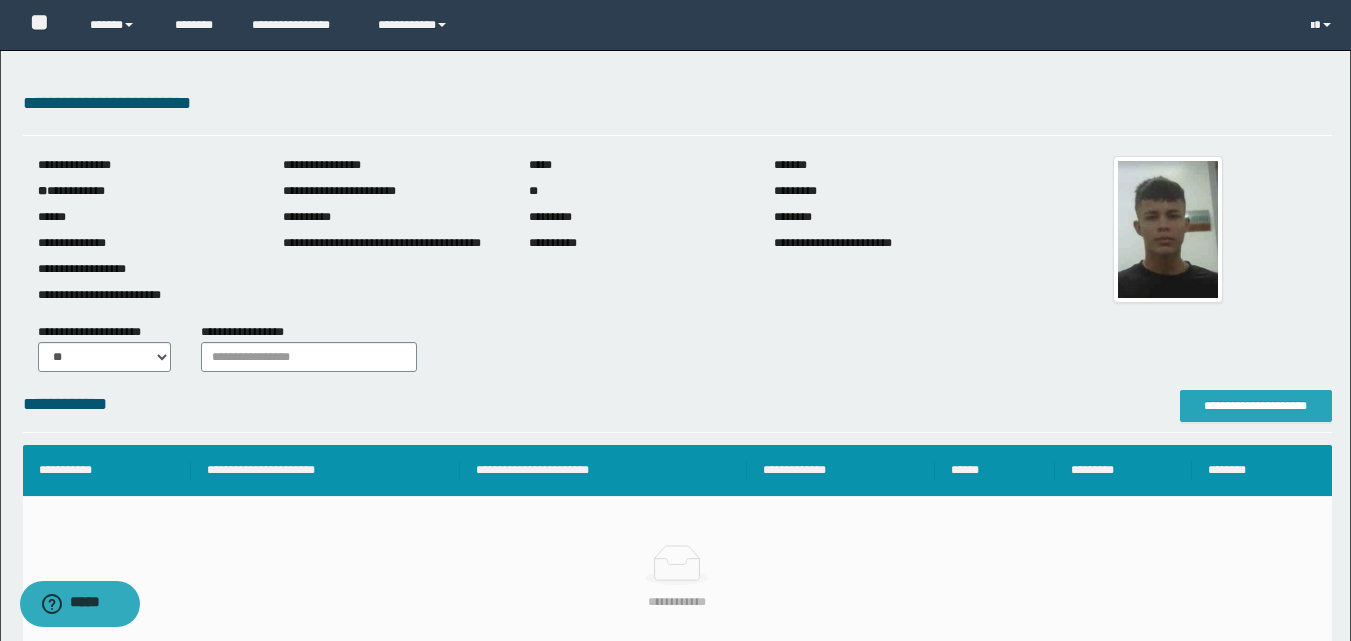 click on "**********" at bounding box center (1256, 406) 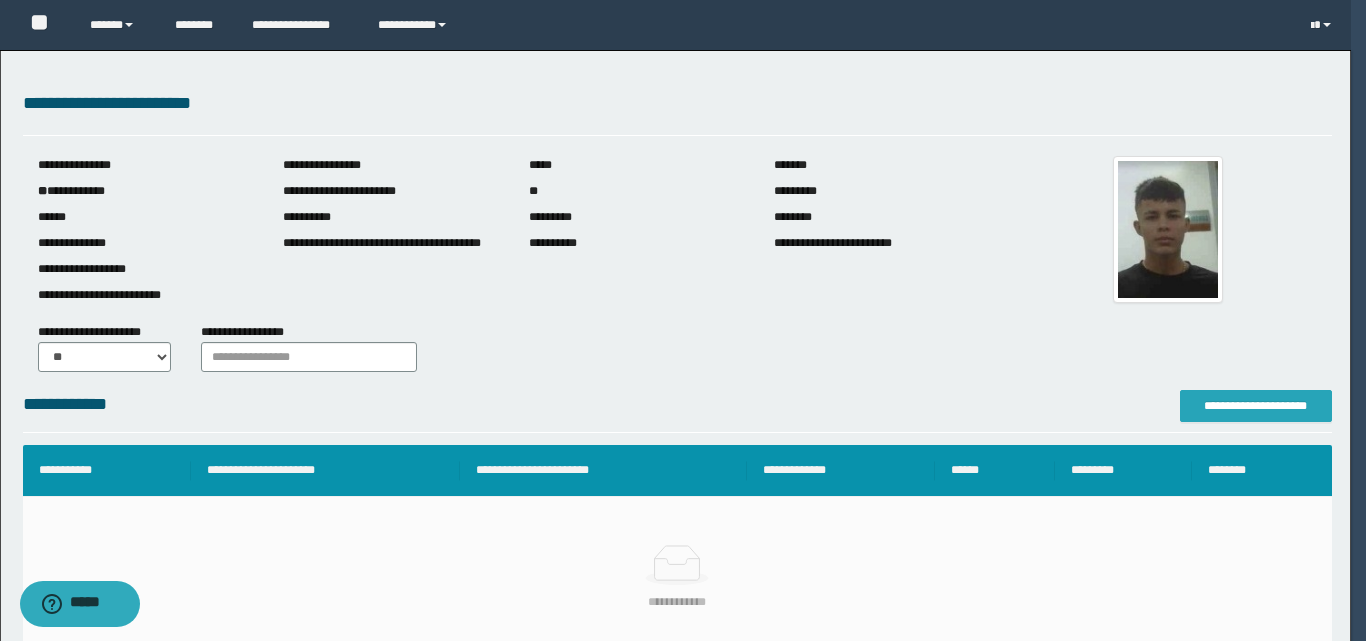 scroll, scrollTop: 0, scrollLeft: 0, axis: both 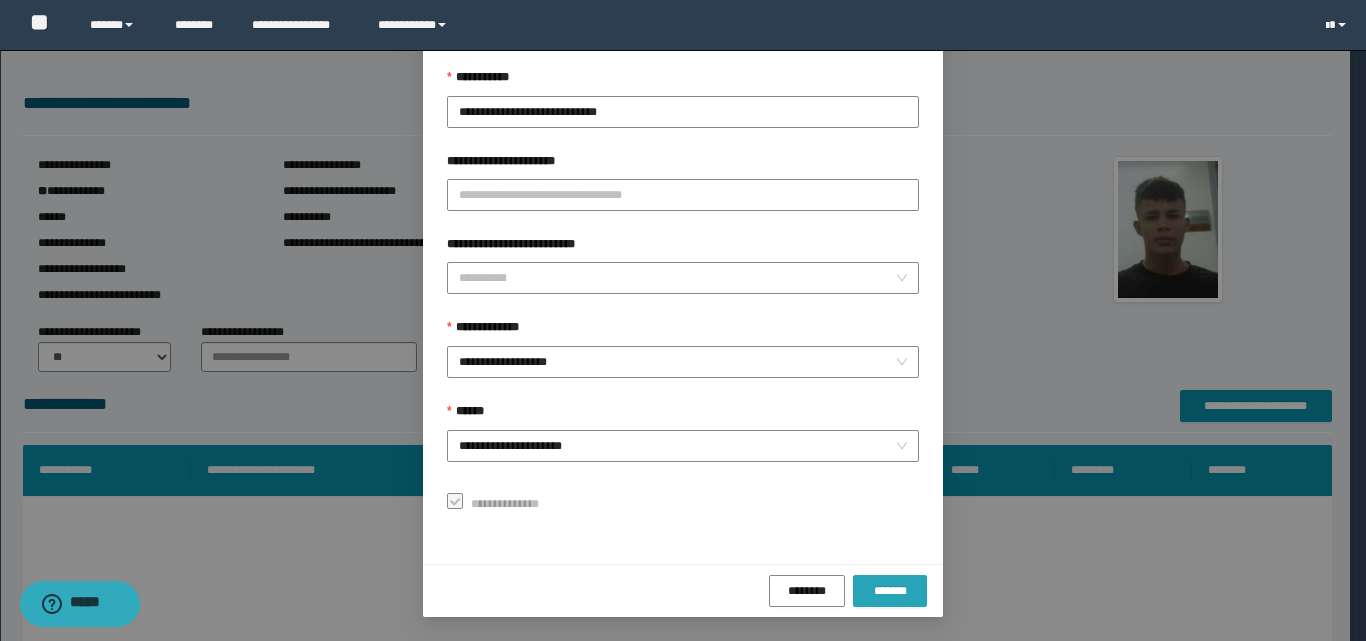 click on "*******" at bounding box center (890, 591) 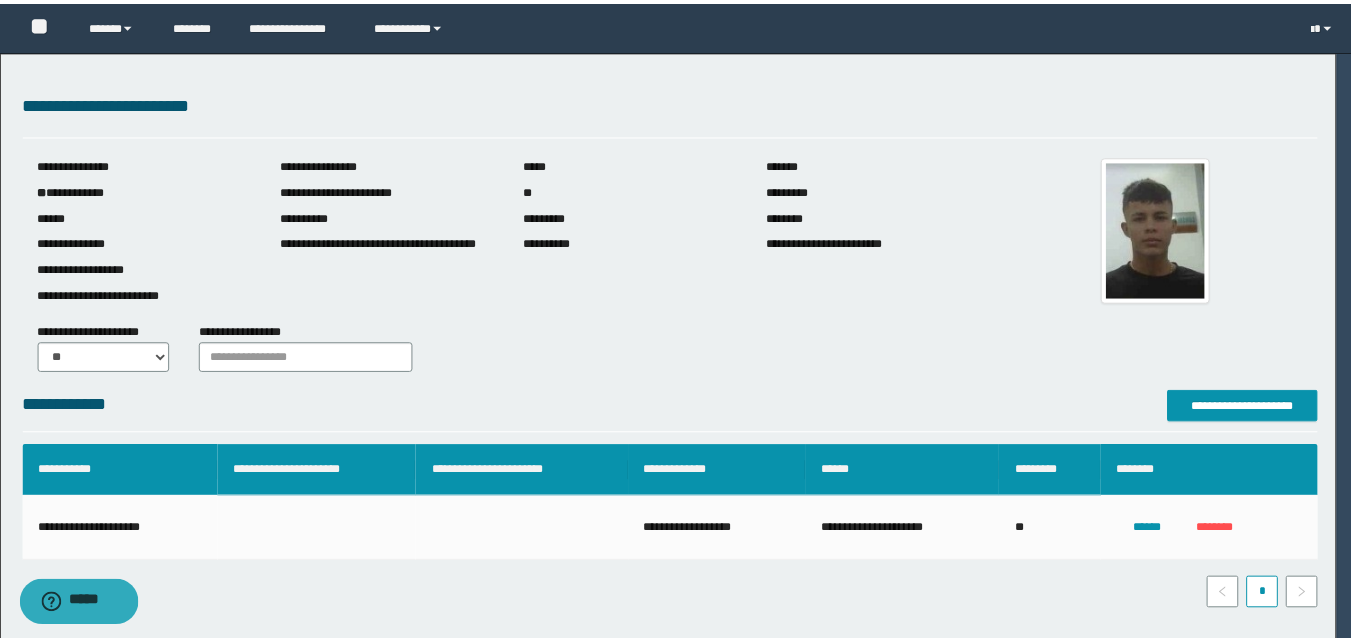 scroll, scrollTop: 64, scrollLeft: 0, axis: vertical 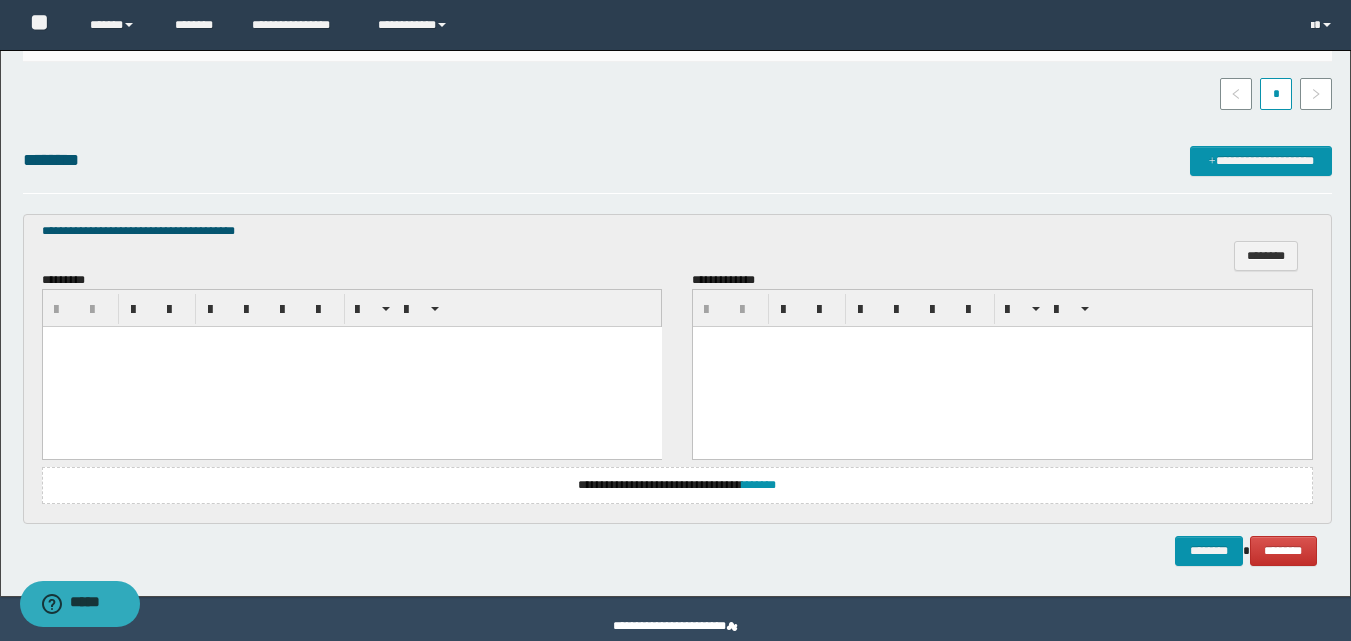 click at bounding box center (351, 367) 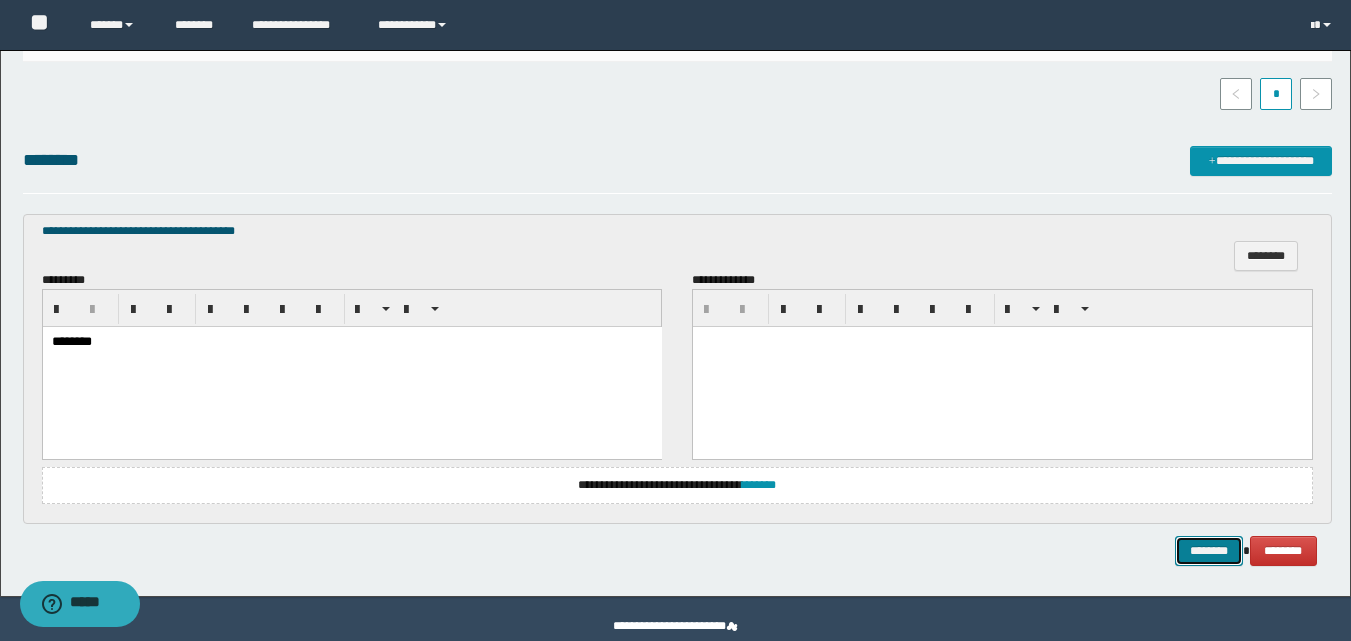 click on "********" at bounding box center (1209, 551) 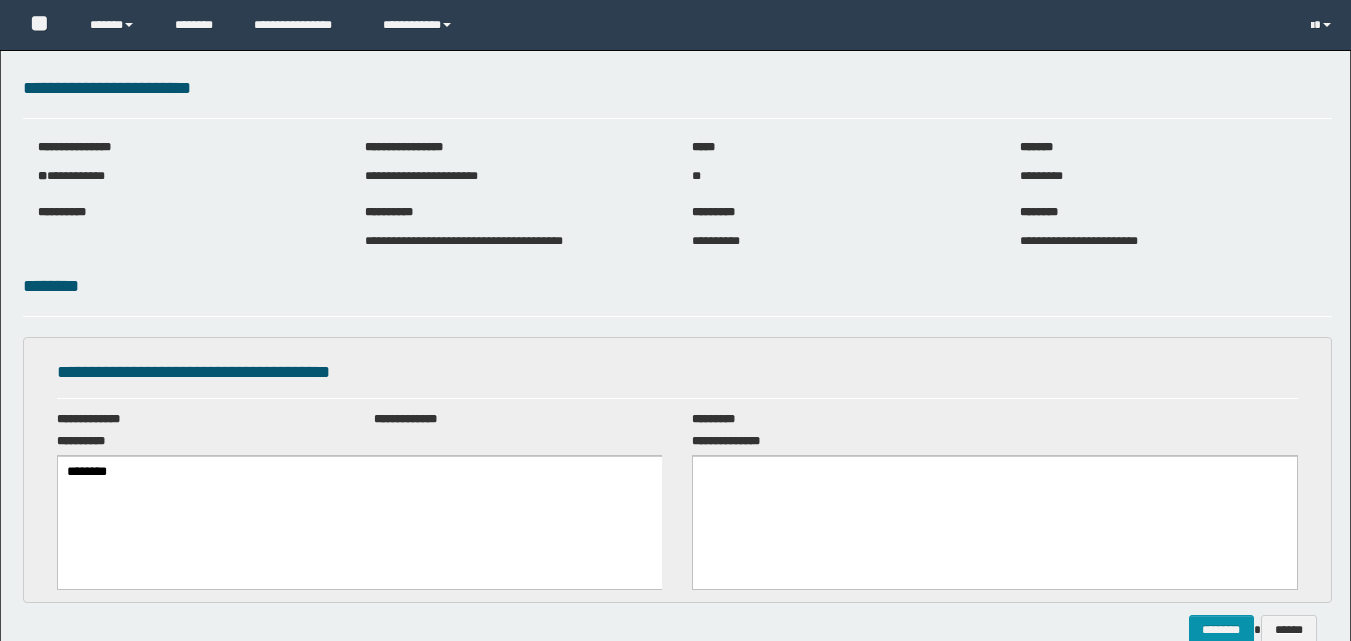 scroll, scrollTop: 0, scrollLeft: 0, axis: both 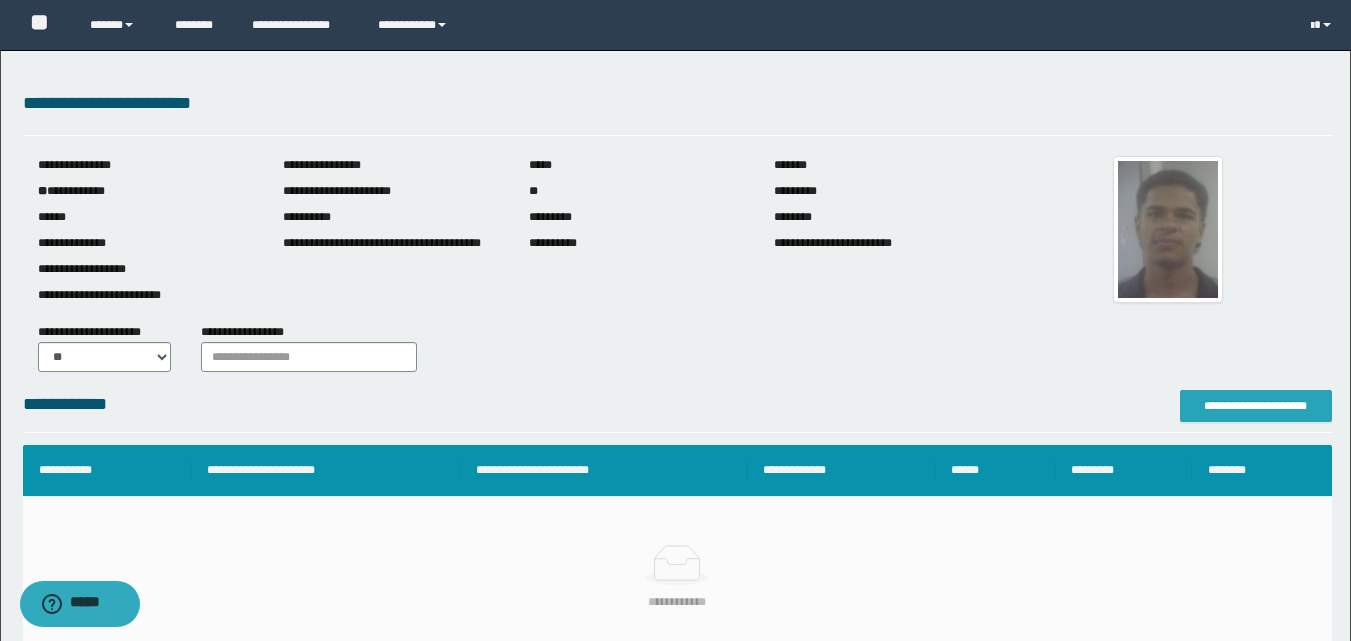 click on "**********" at bounding box center [1256, 406] 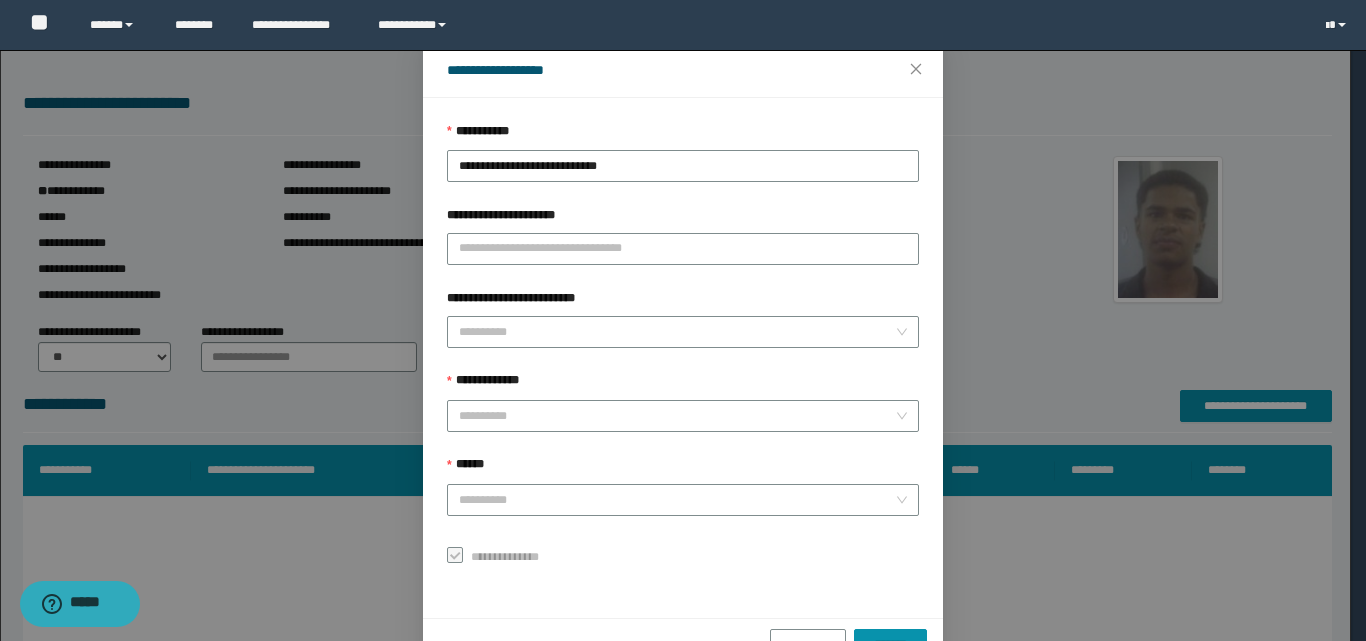 scroll, scrollTop: 111, scrollLeft: 0, axis: vertical 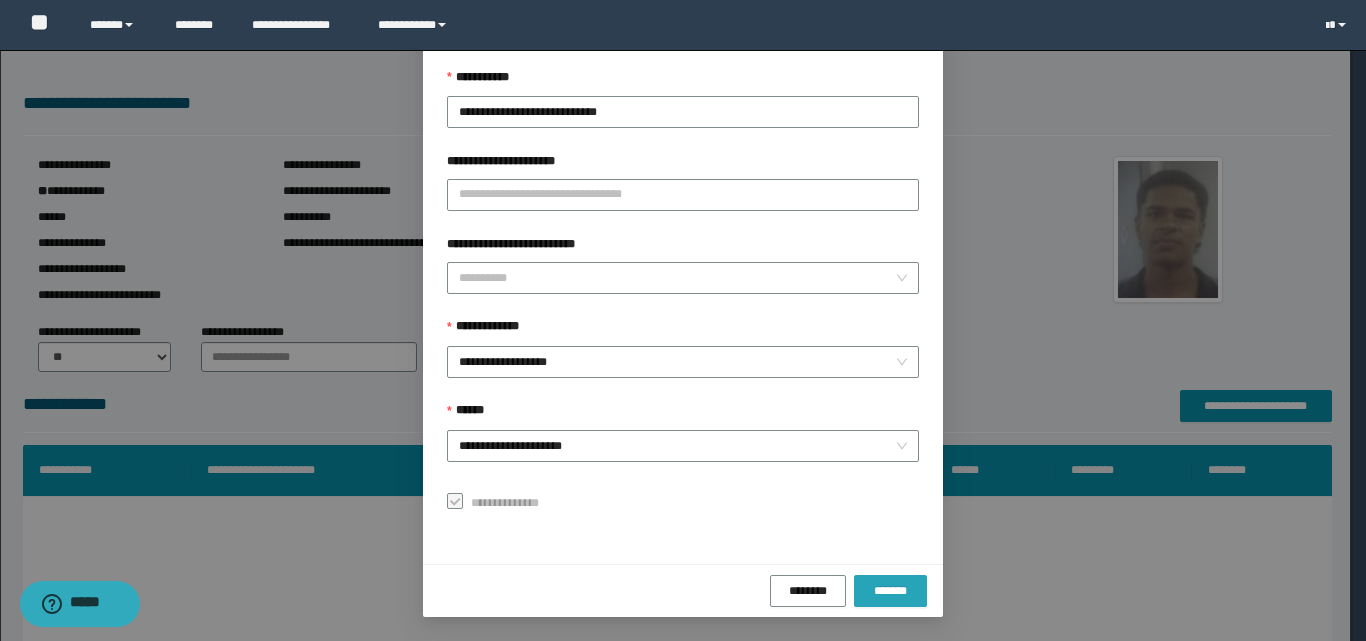 click on "*******" at bounding box center (890, 591) 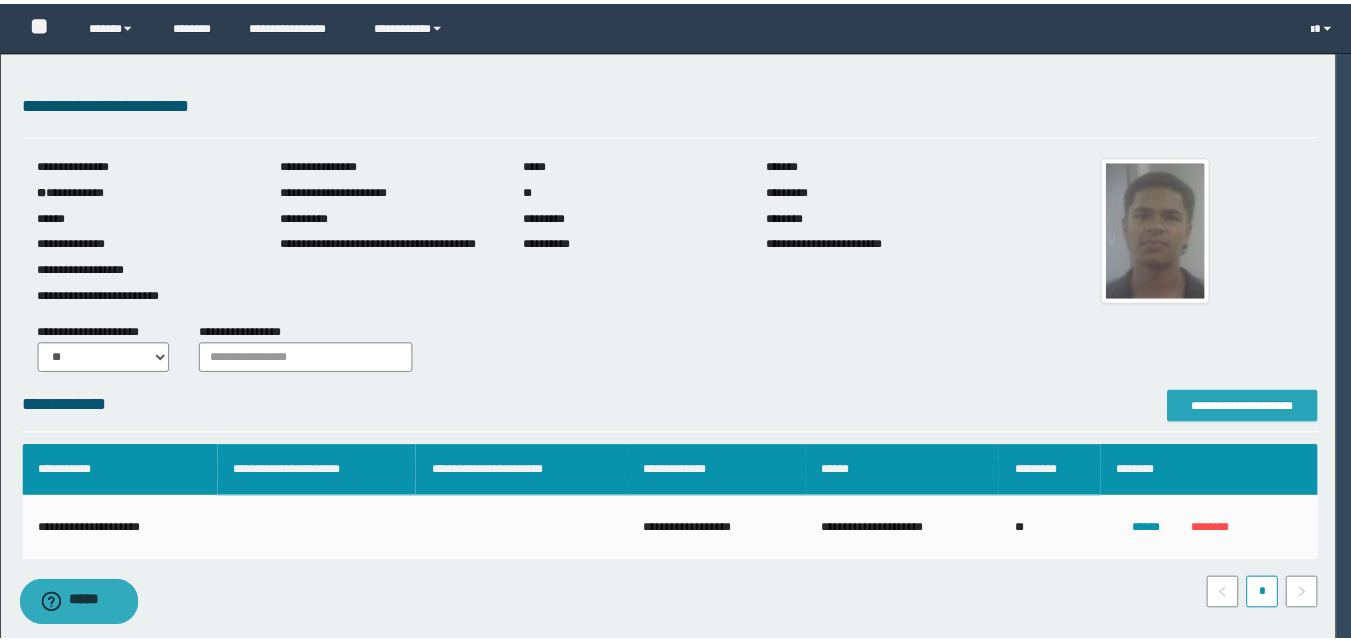 scroll, scrollTop: 0, scrollLeft: 0, axis: both 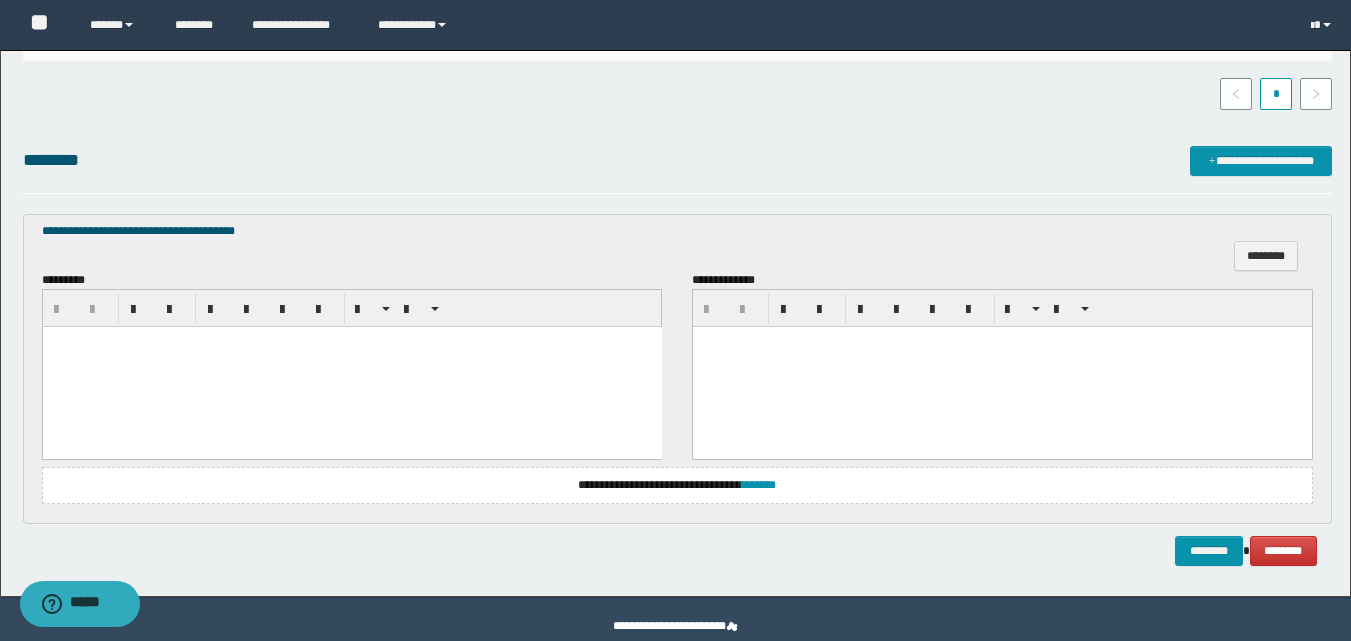 click at bounding box center [351, 367] 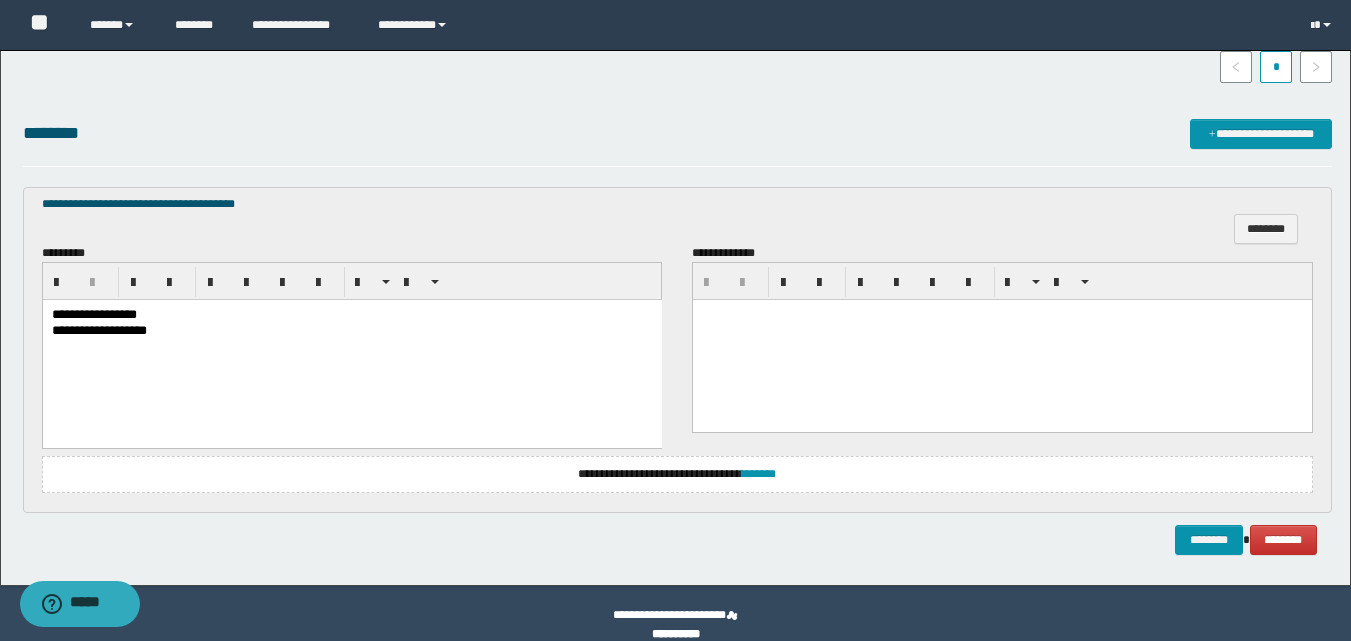 scroll, scrollTop: 550, scrollLeft: 0, axis: vertical 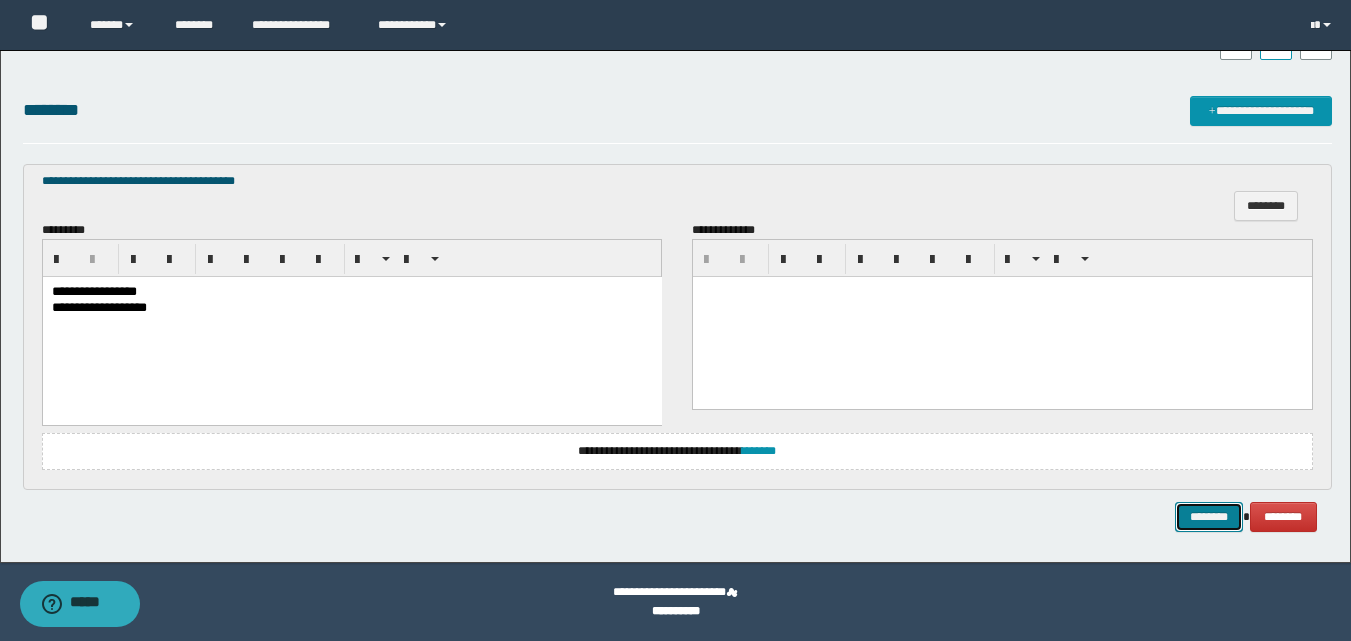 click on "********" at bounding box center (1209, 517) 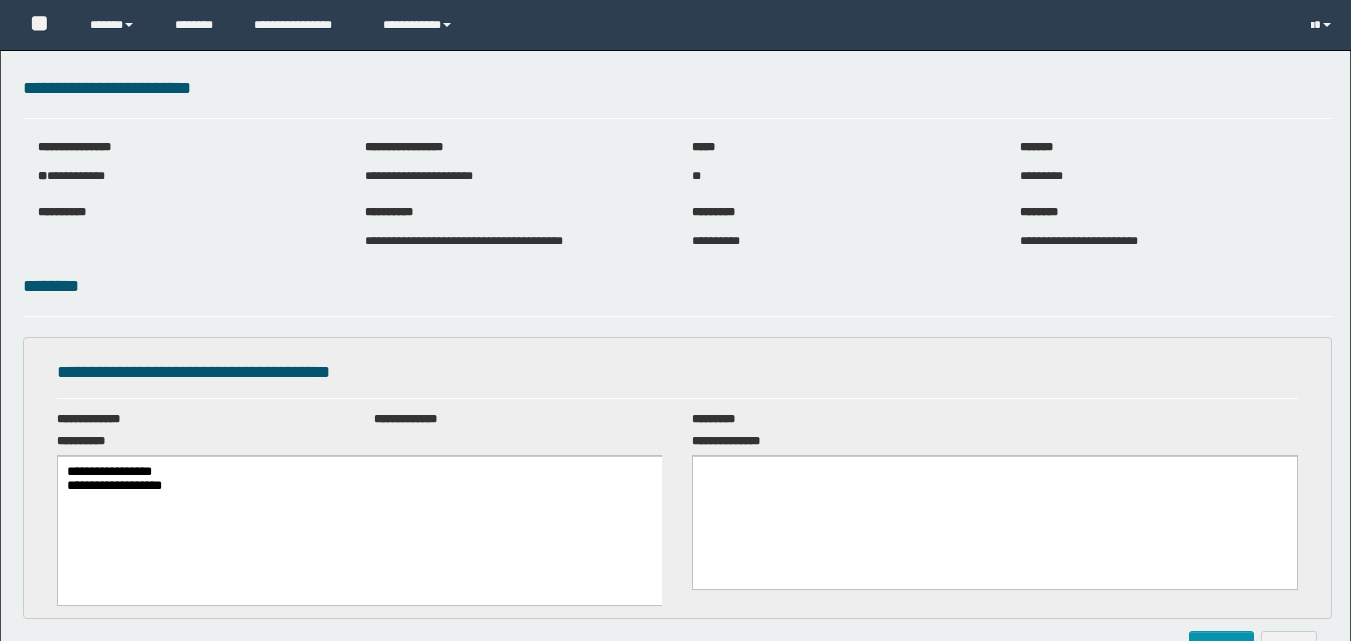 scroll, scrollTop: 0, scrollLeft: 0, axis: both 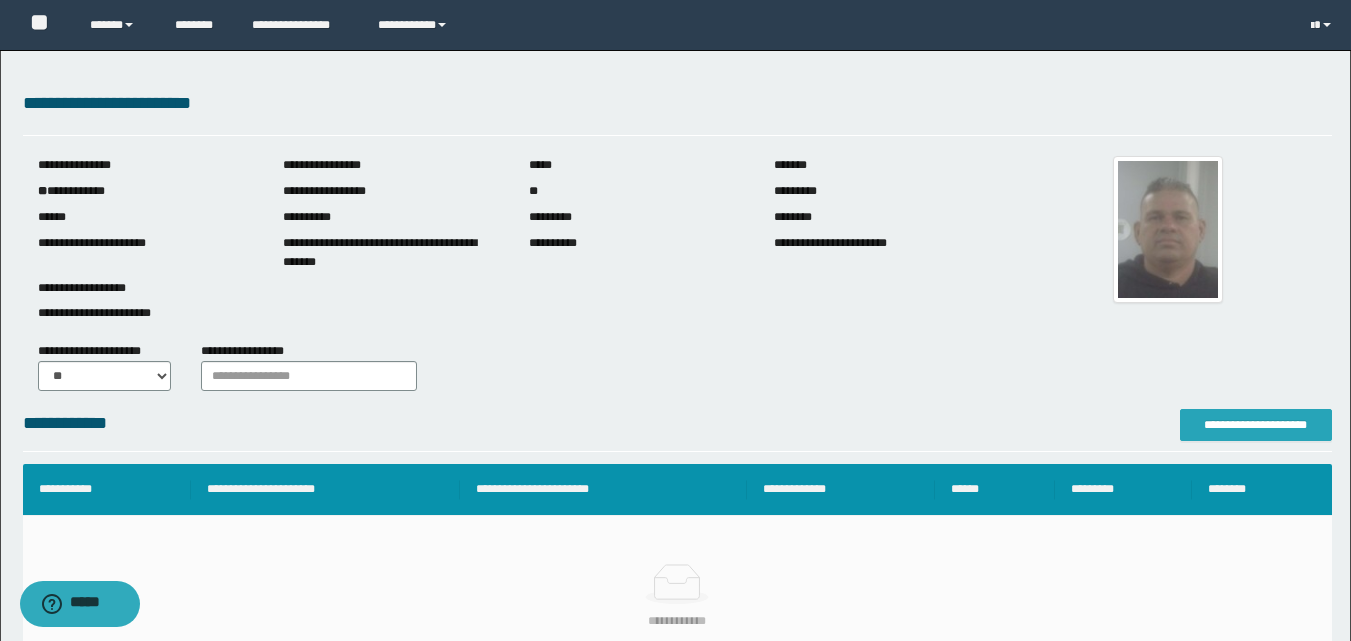 click on "**********" at bounding box center (1256, 425) 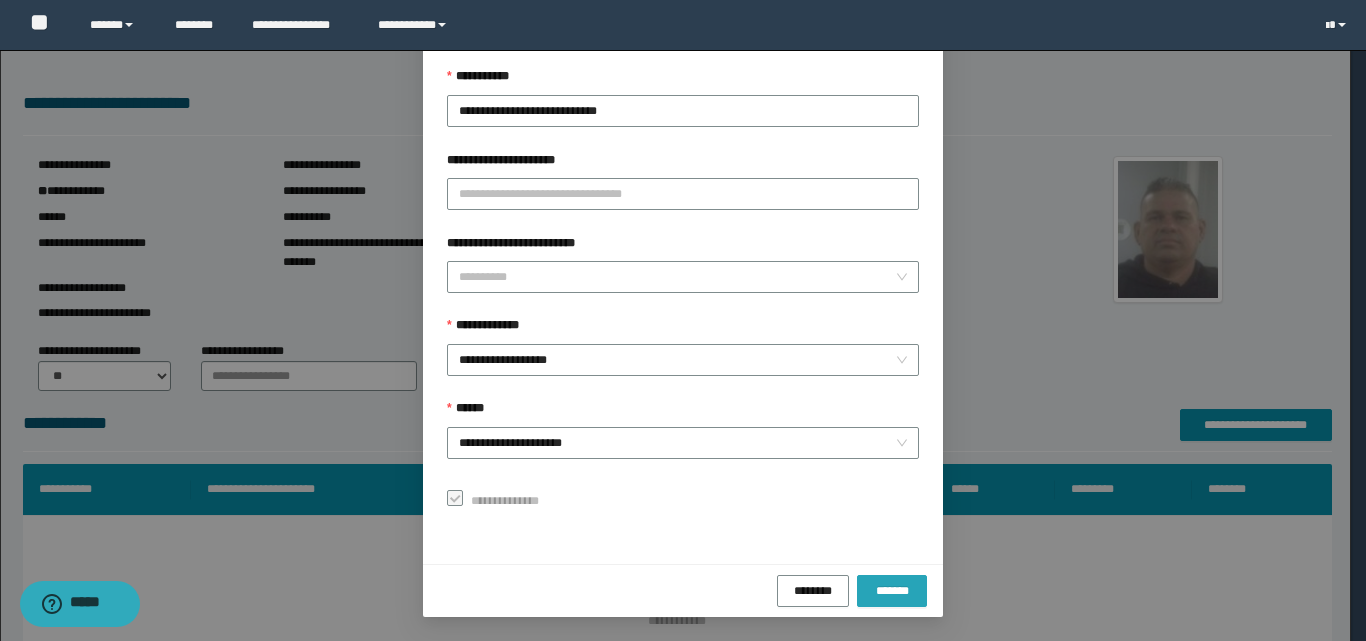 click on "*******" at bounding box center (892, 590) 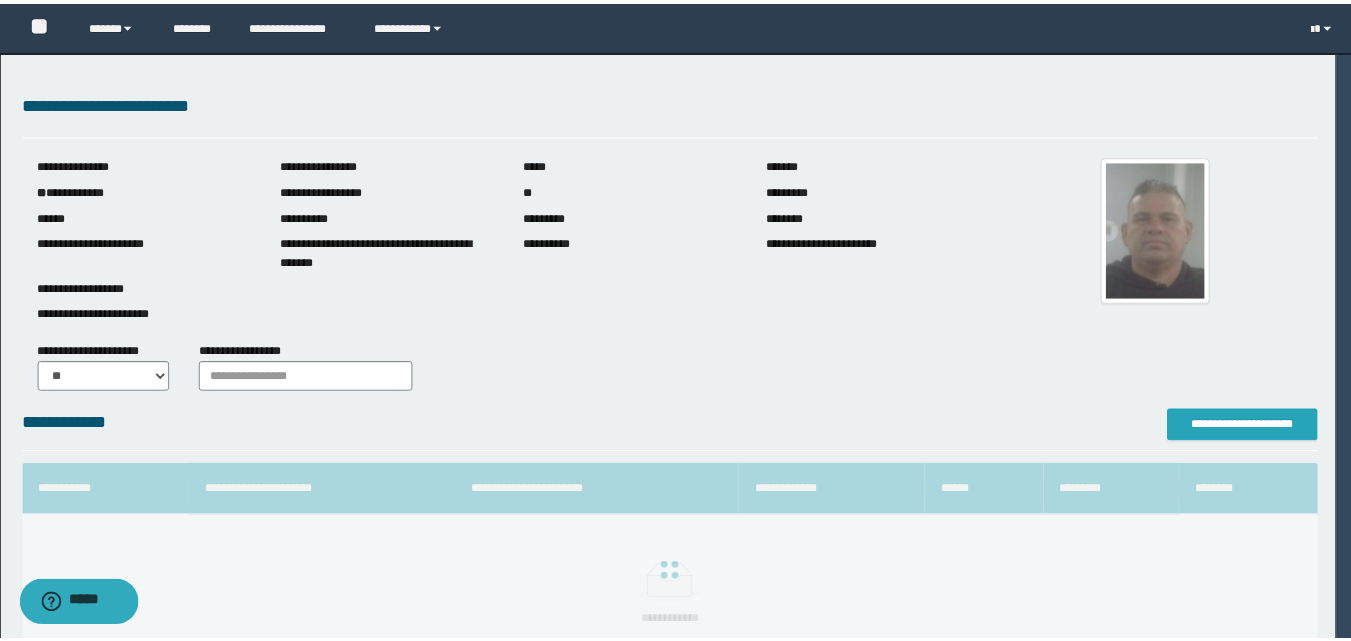 scroll, scrollTop: 0, scrollLeft: 0, axis: both 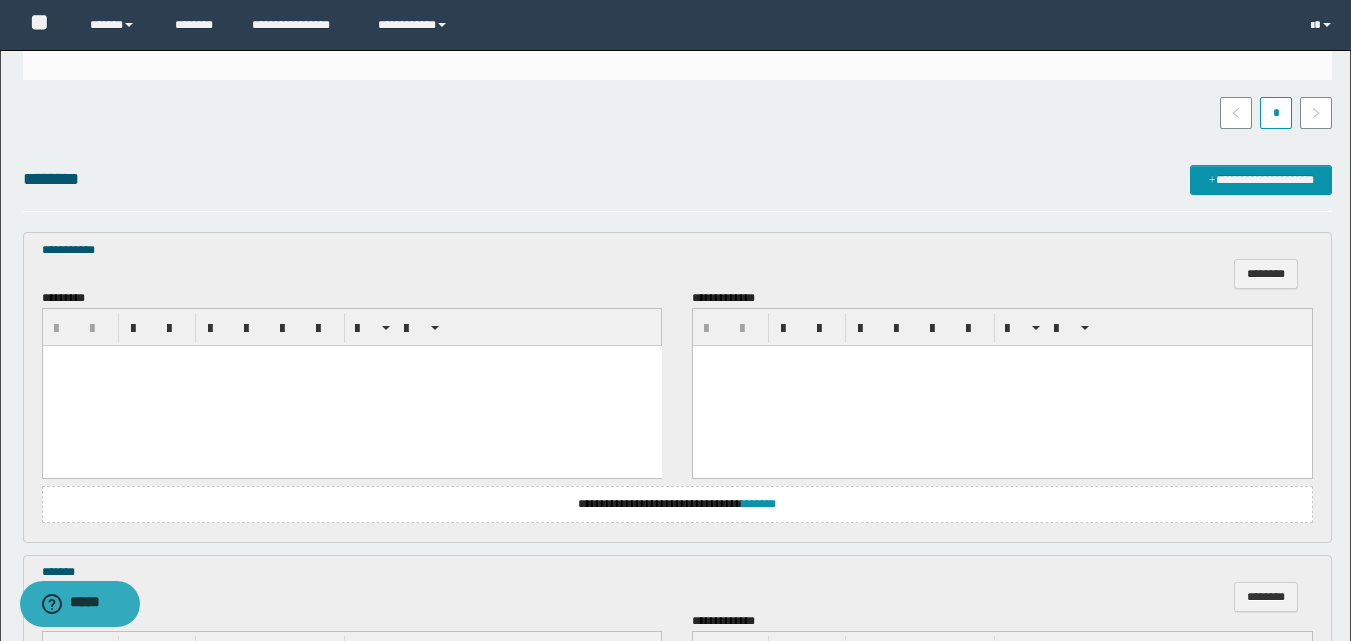 click at bounding box center [351, 386] 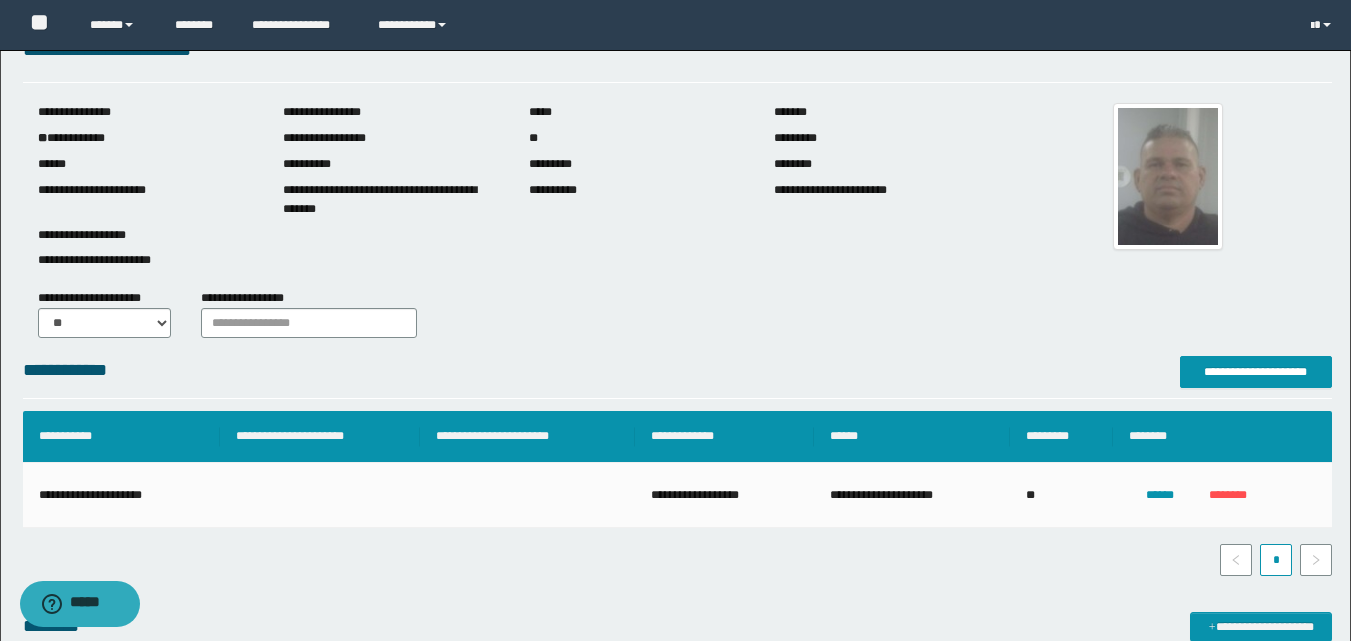 scroll, scrollTop: 0, scrollLeft: 0, axis: both 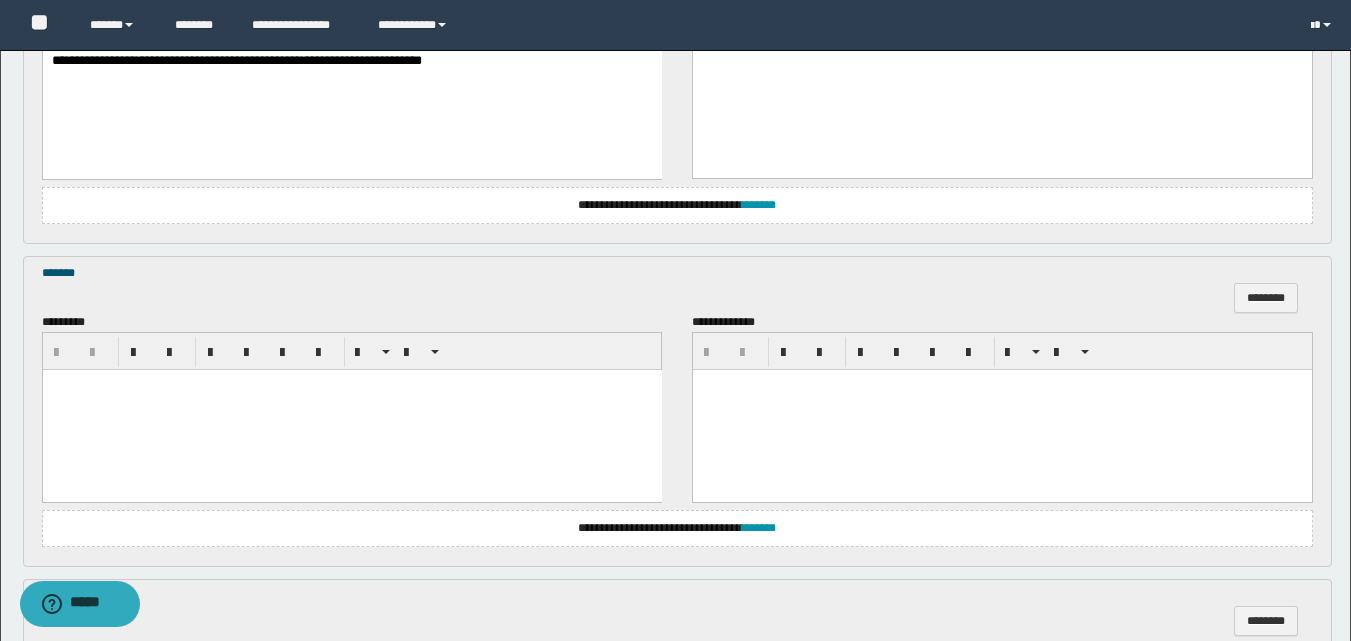click at bounding box center [351, 410] 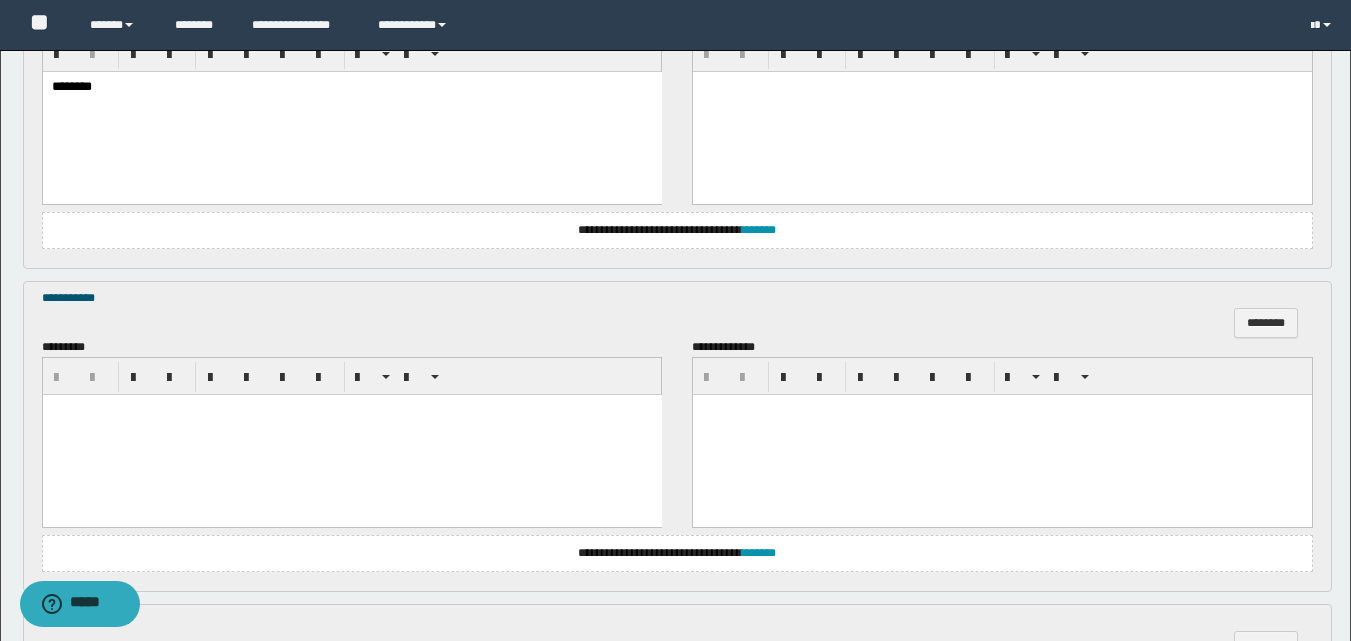 scroll, scrollTop: 1100, scrollLeft: 0, axis: vertical 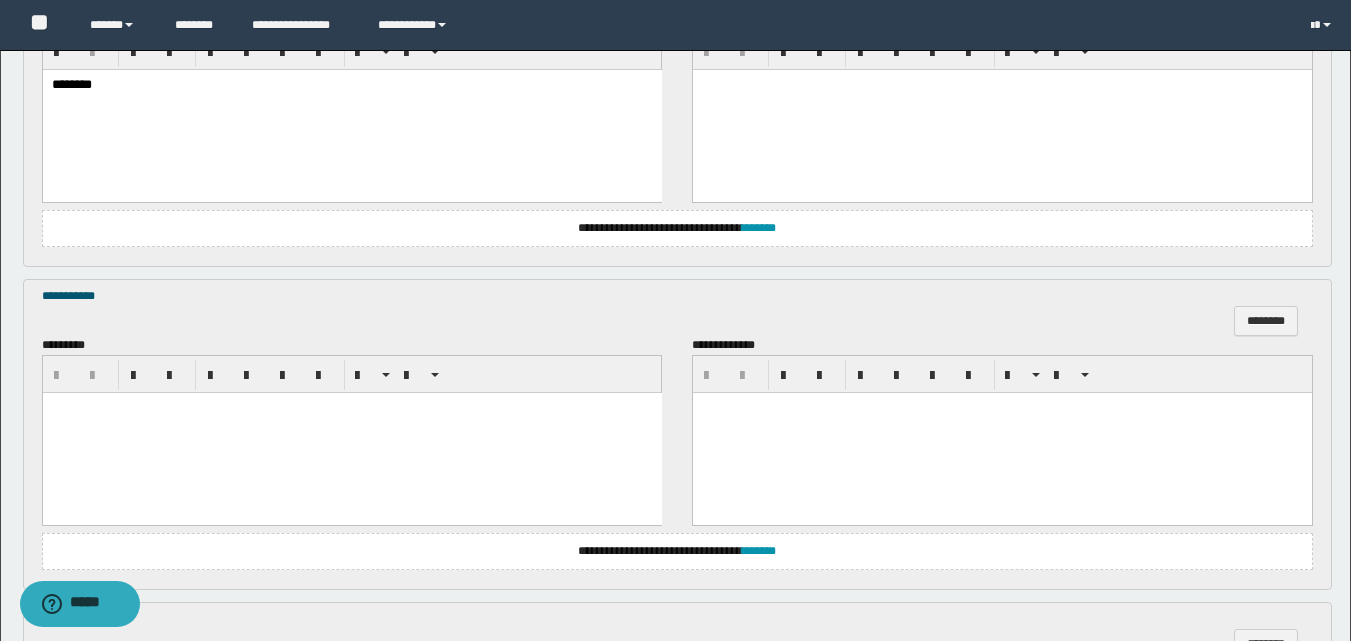 click at bounding box center [351, 432] 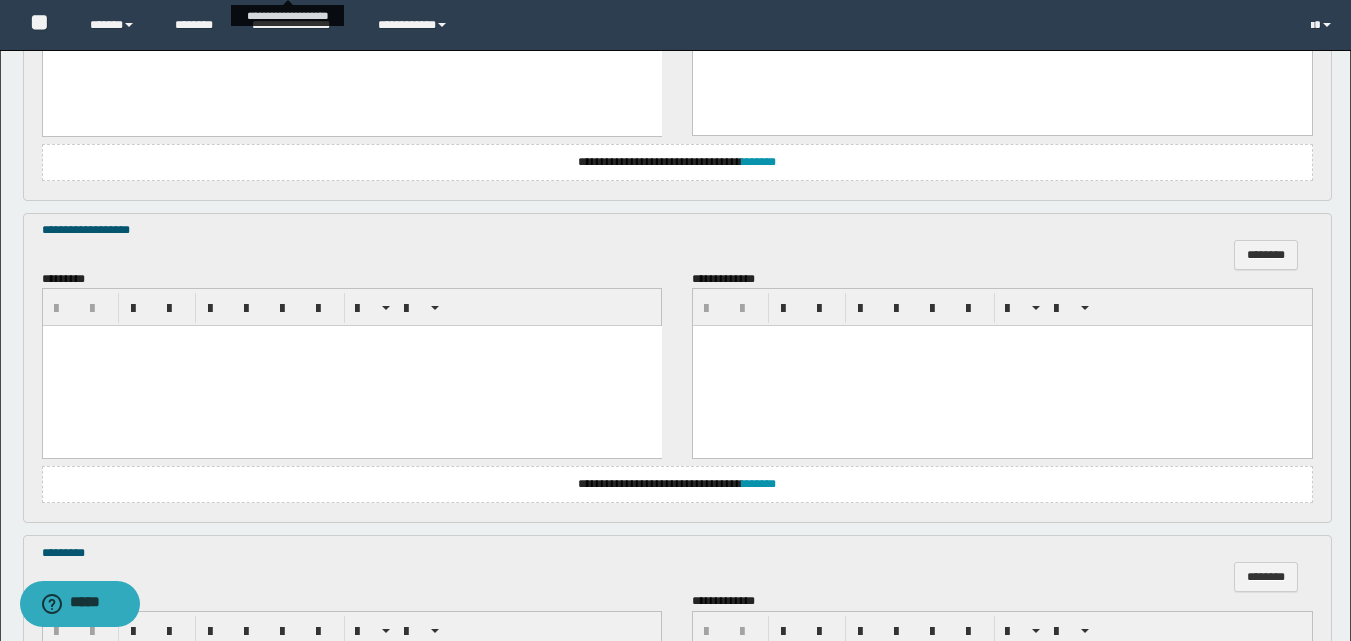 scroll, scrollTop: 1500, scrollLeft: 0, axis: vertical 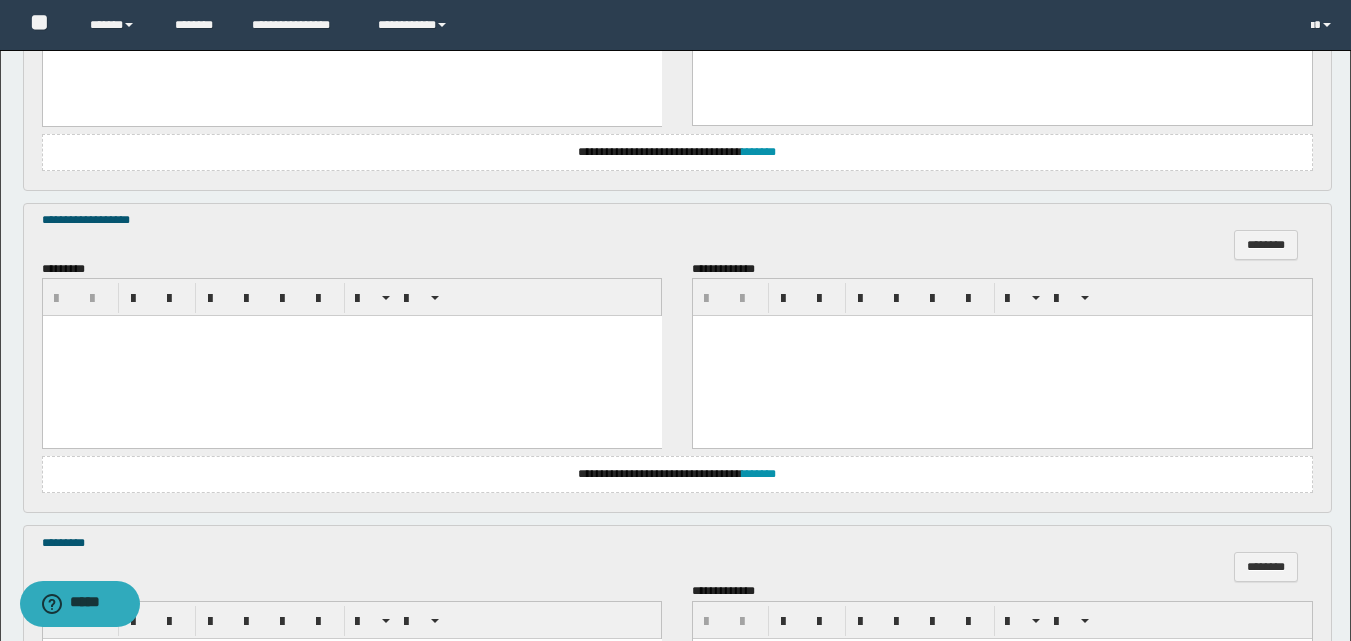click at bounding box center (351, 356) 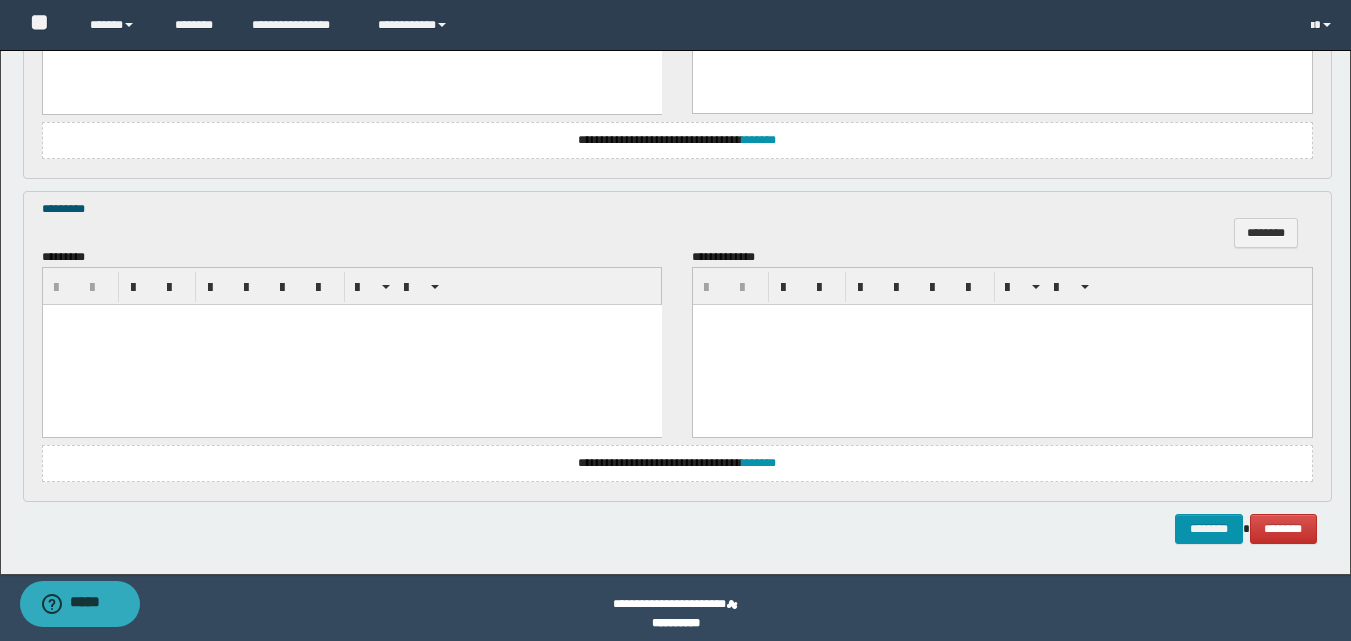 scroll, scrollTop: 1847, scrollLeft: 0, axis: vertical 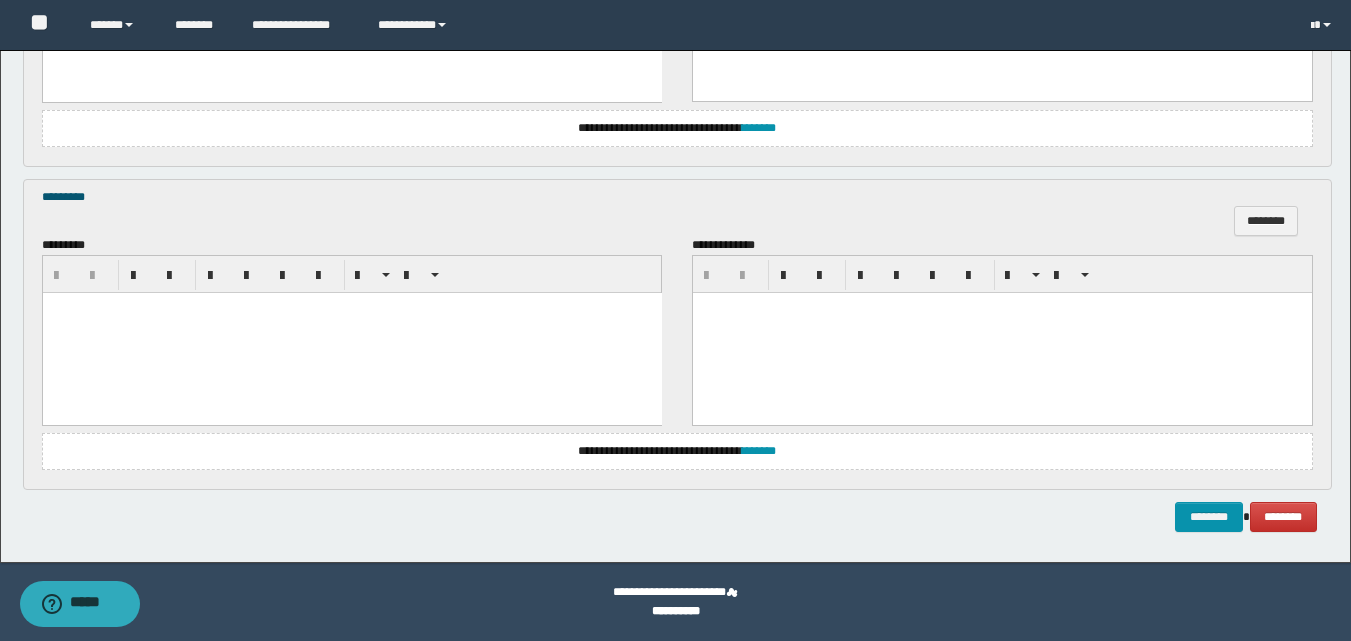click at bounding box center [351, 333] 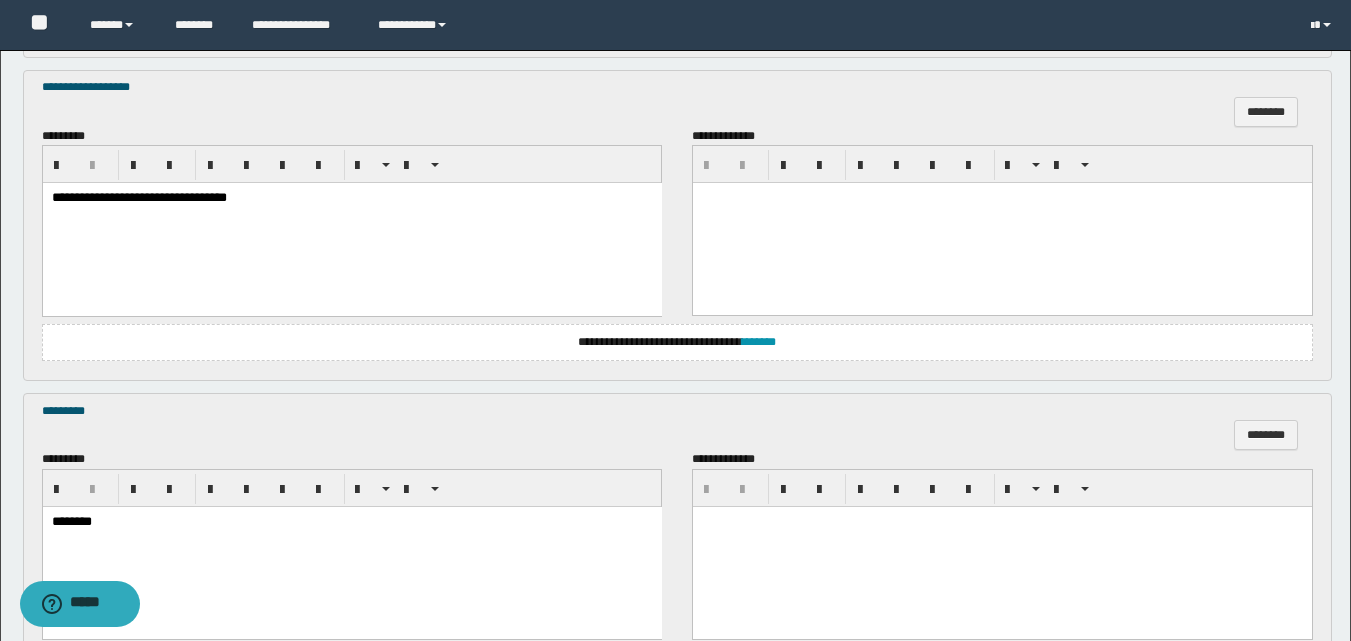 scroll, scrollTop: 1847, scrollLeft: 0, axis: vertical 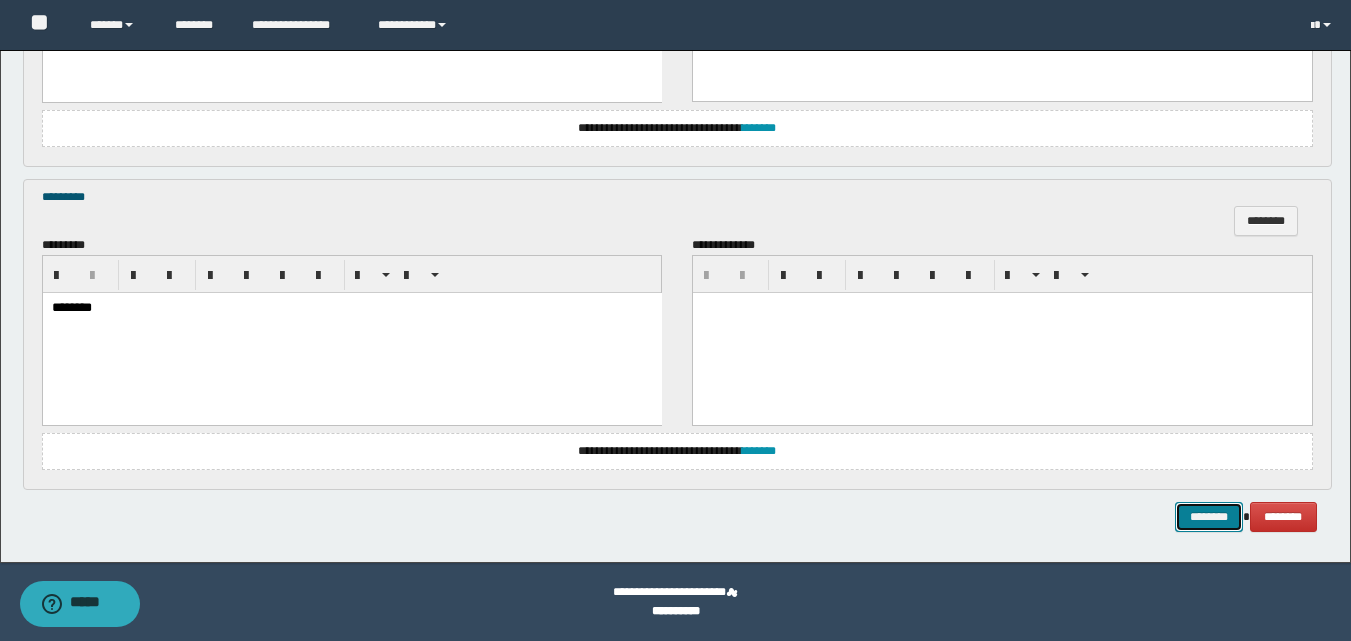 click on "********" at bounding box center [1209, 517] 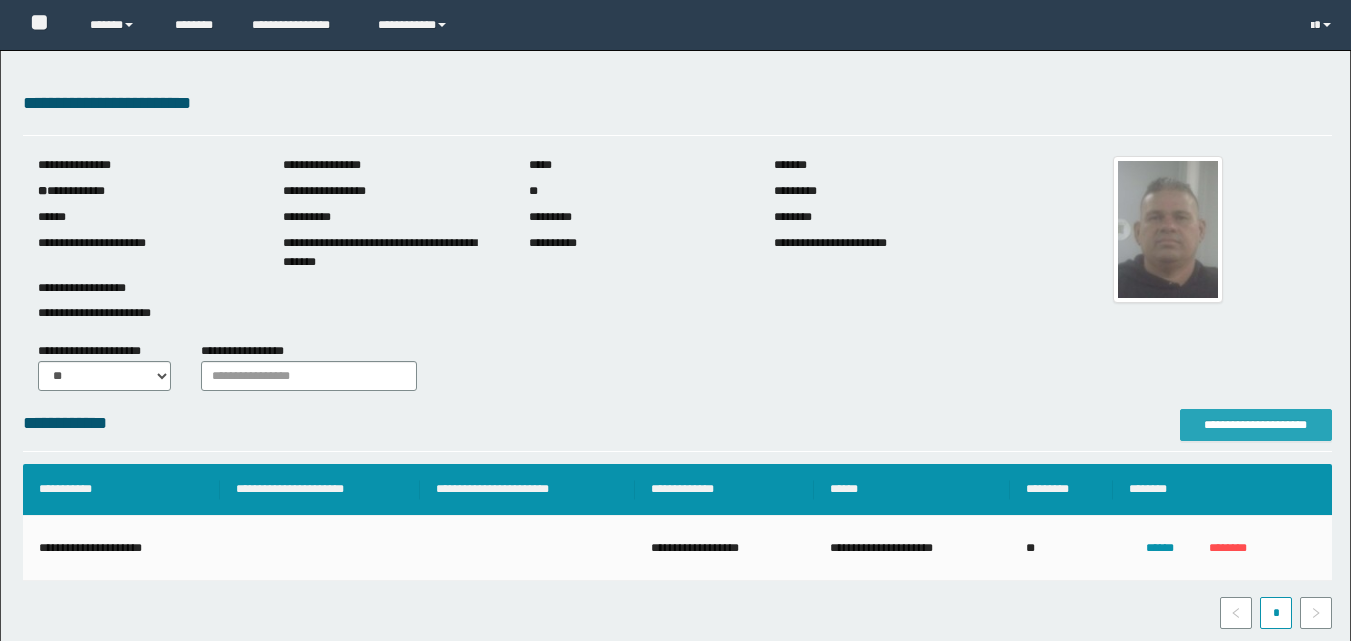scroll, scrollTop: 0, scrollLeft: 0, axis: both 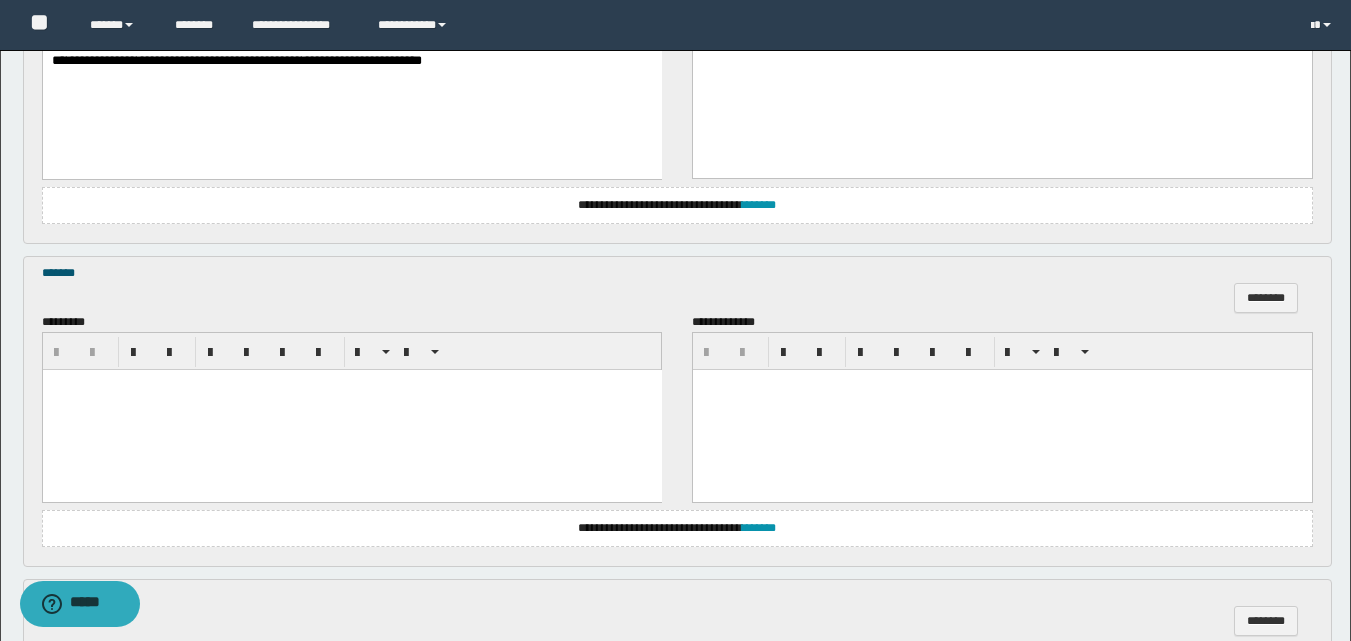click at bounding box center [351, 410] 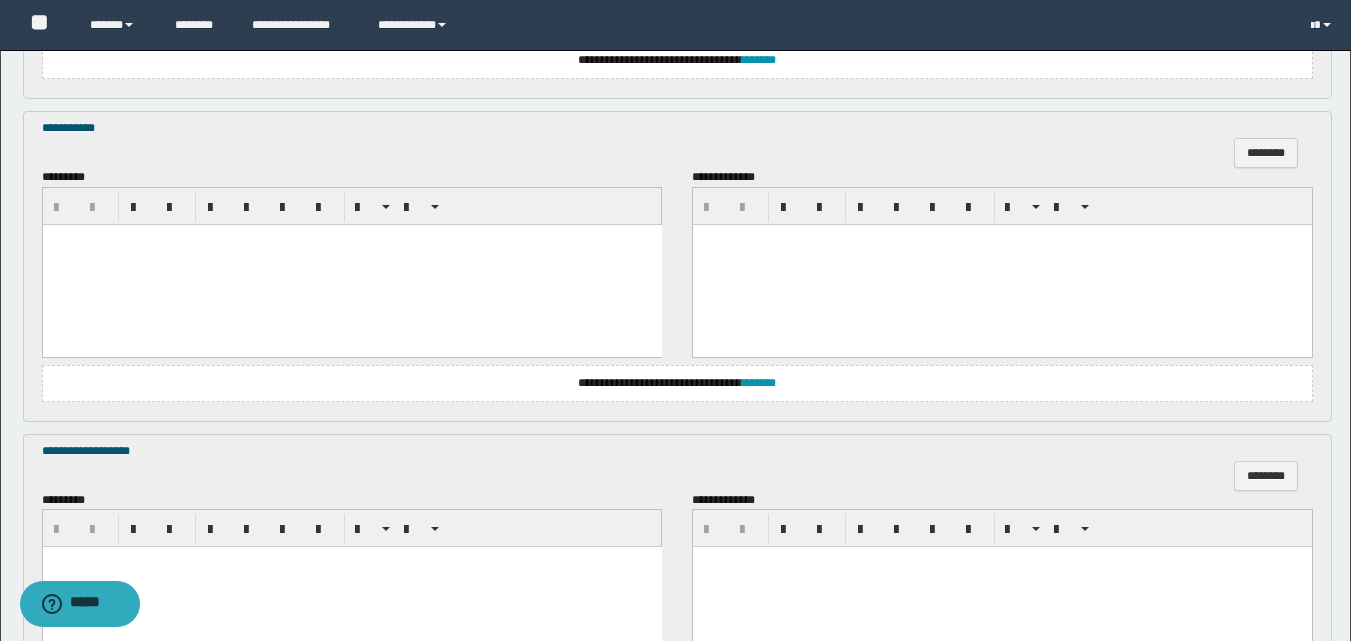 scroll, scrollTop: 1300, scrollLeft: 0, axis: vertical 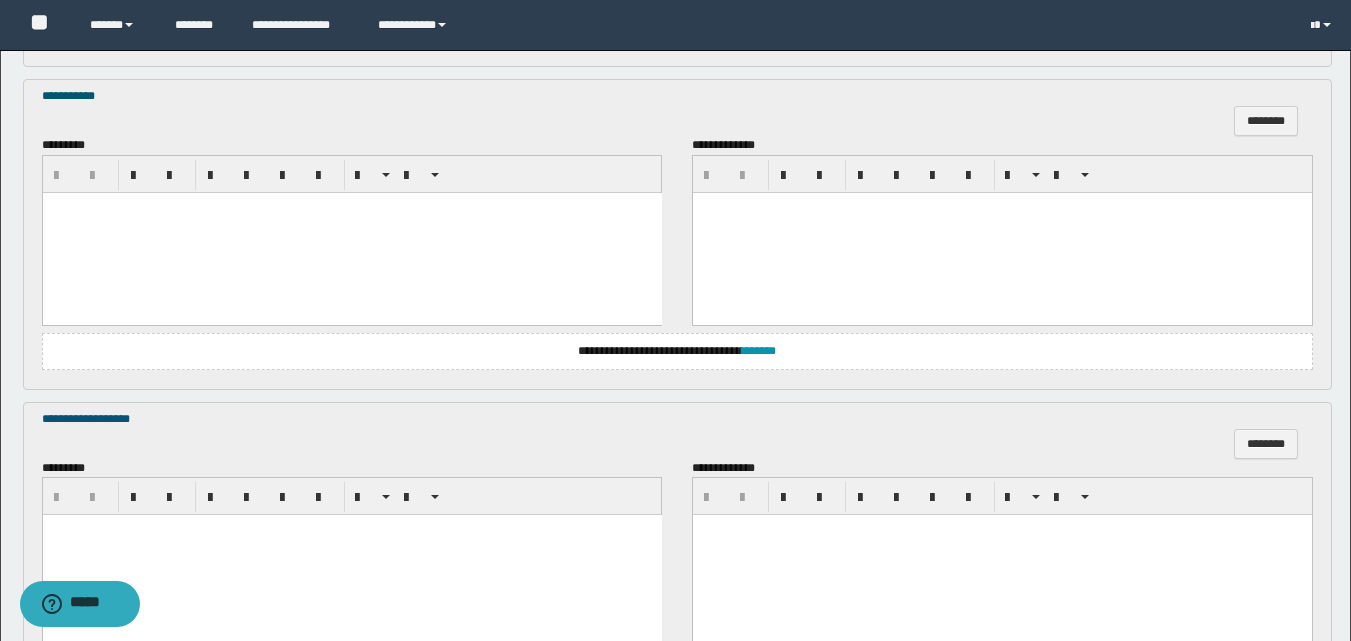 click at bounding box center (351, 232) 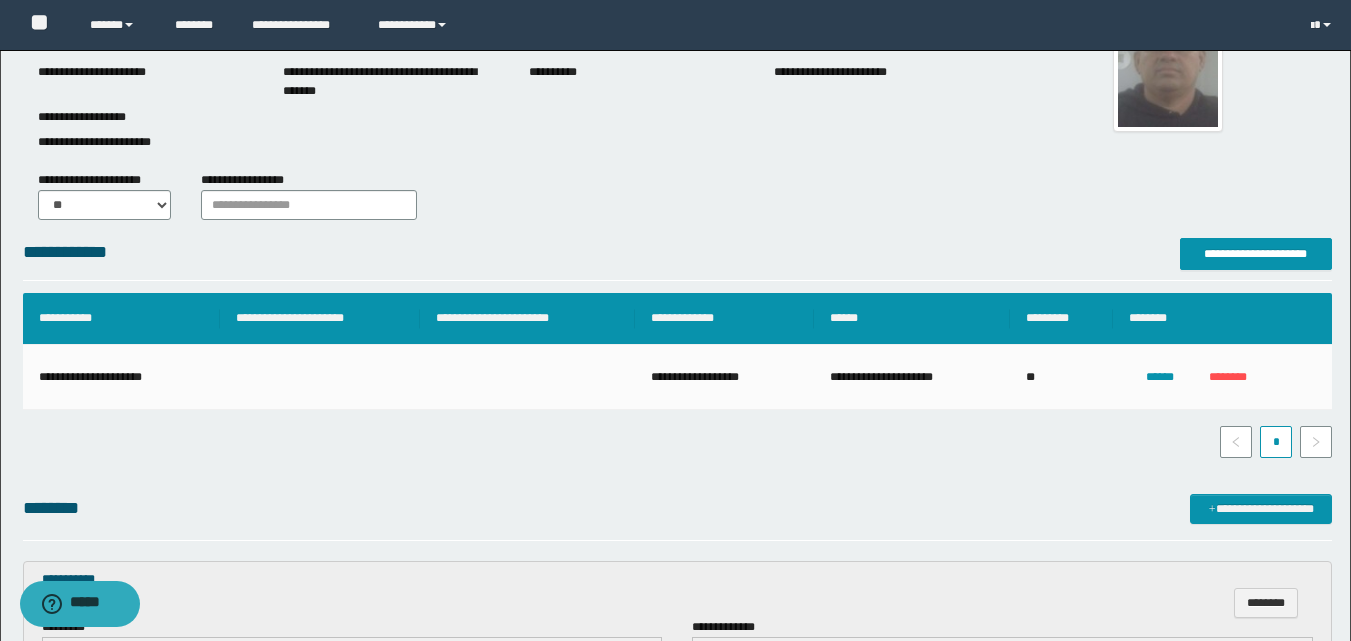 scroll, scrollTop: 100, scrollLeft: 0, axis: vertical 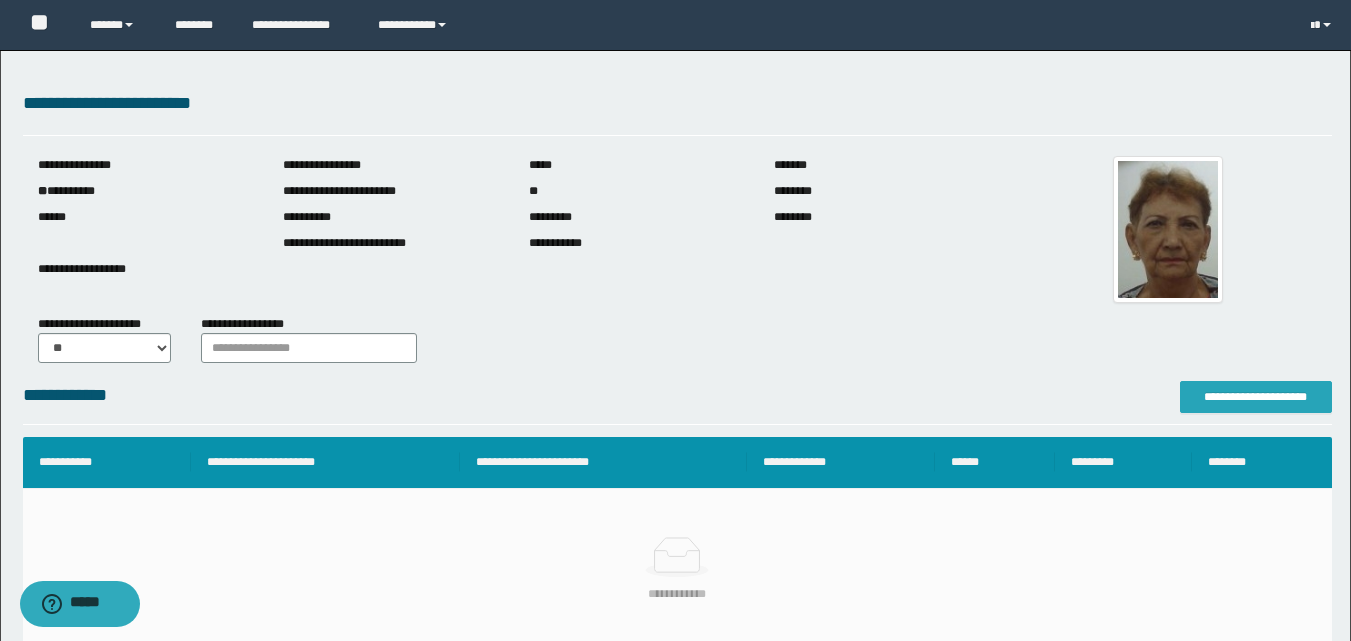 click on "**********" at bounding box center (1256, 397) 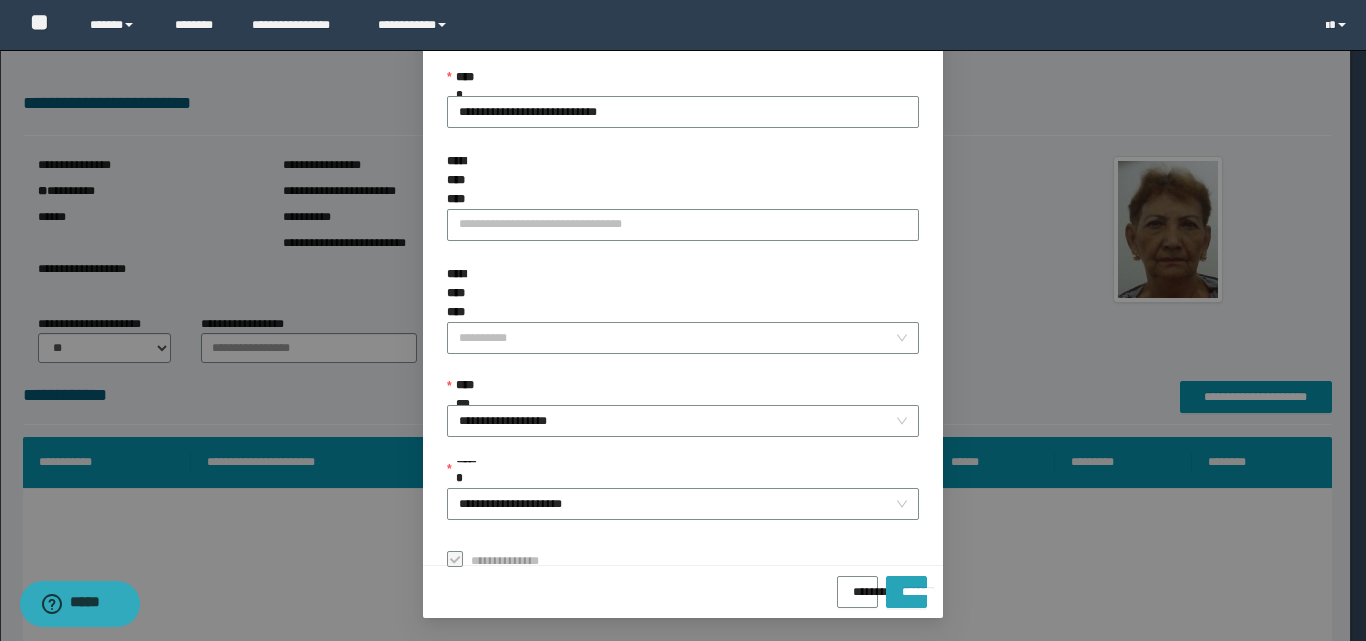 scroll, scrollTop: 111, scrollLeft: 0, axis: vertical 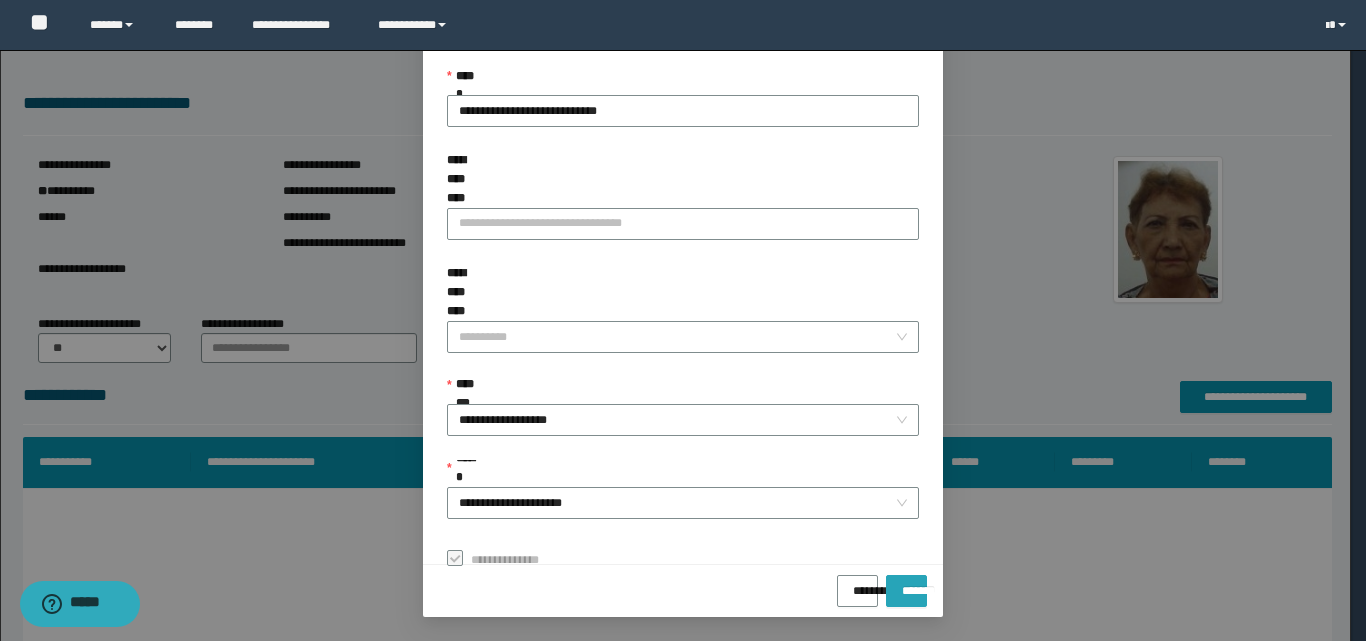 click on "*******" at bounding box center (906, 584) 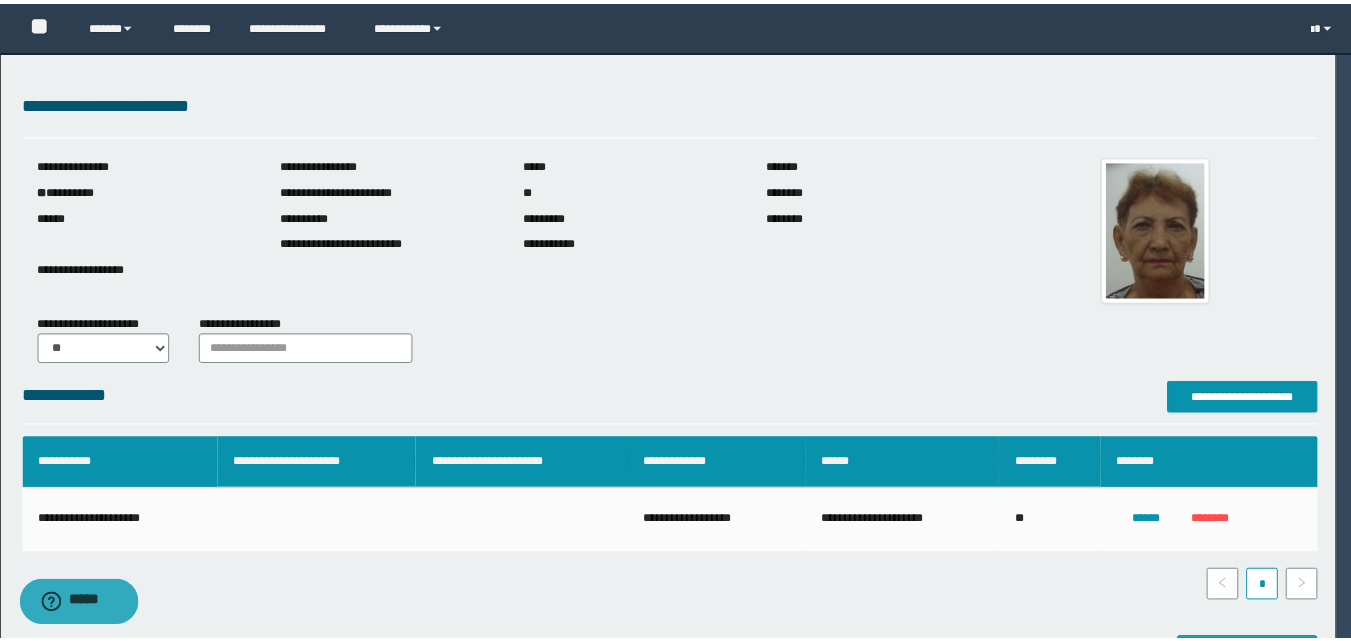 scroll, scrollTop: 64, scrollLeft: 0, axis: vertical 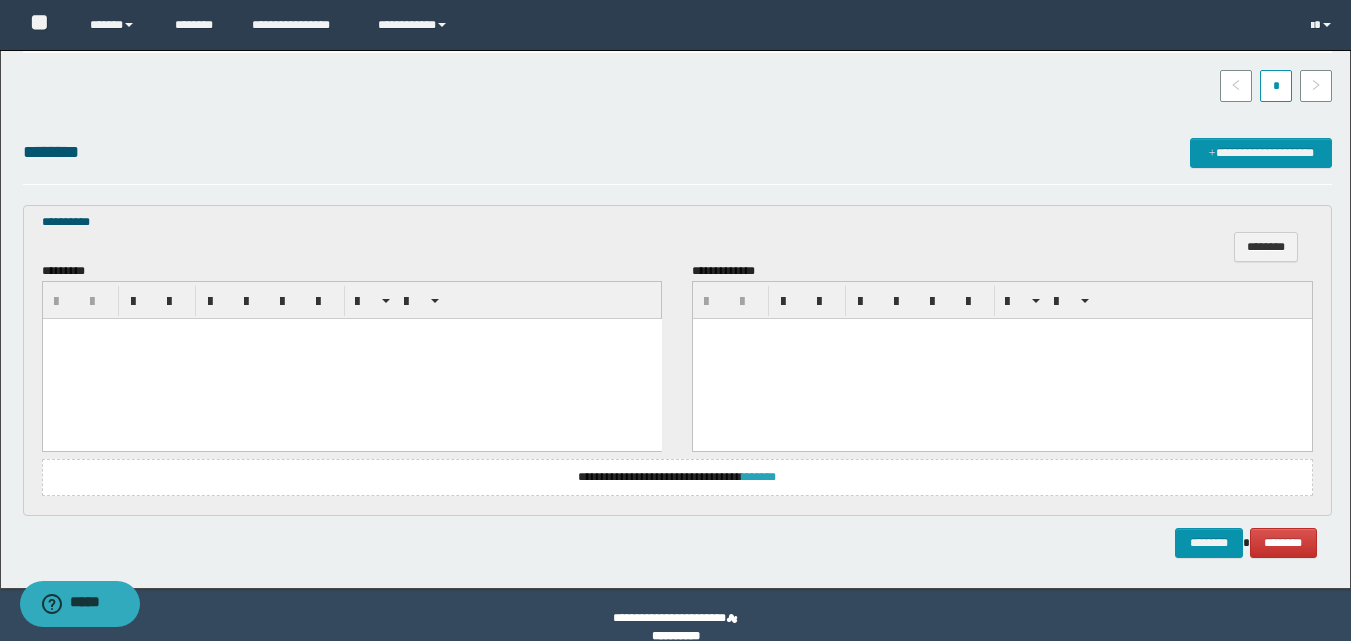 click on "*******" at bounding box center [759, 477] 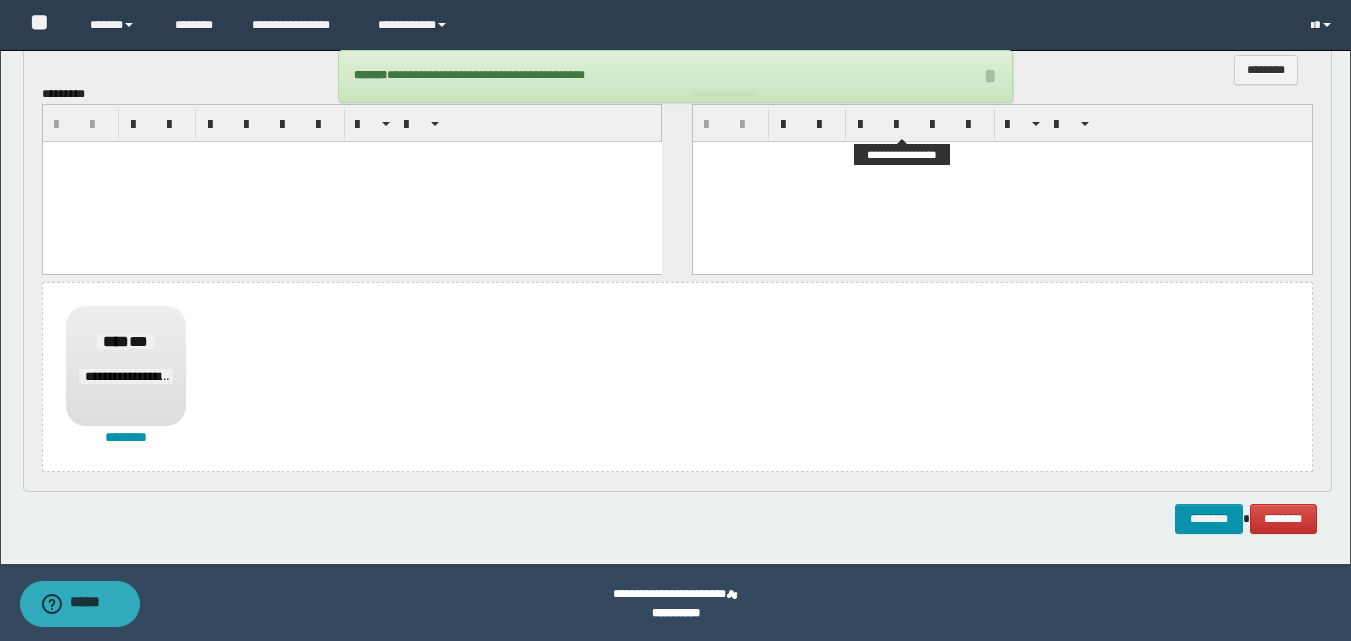 scroll, scrollTop: 678, scrollLeft: 0, axis: vertical 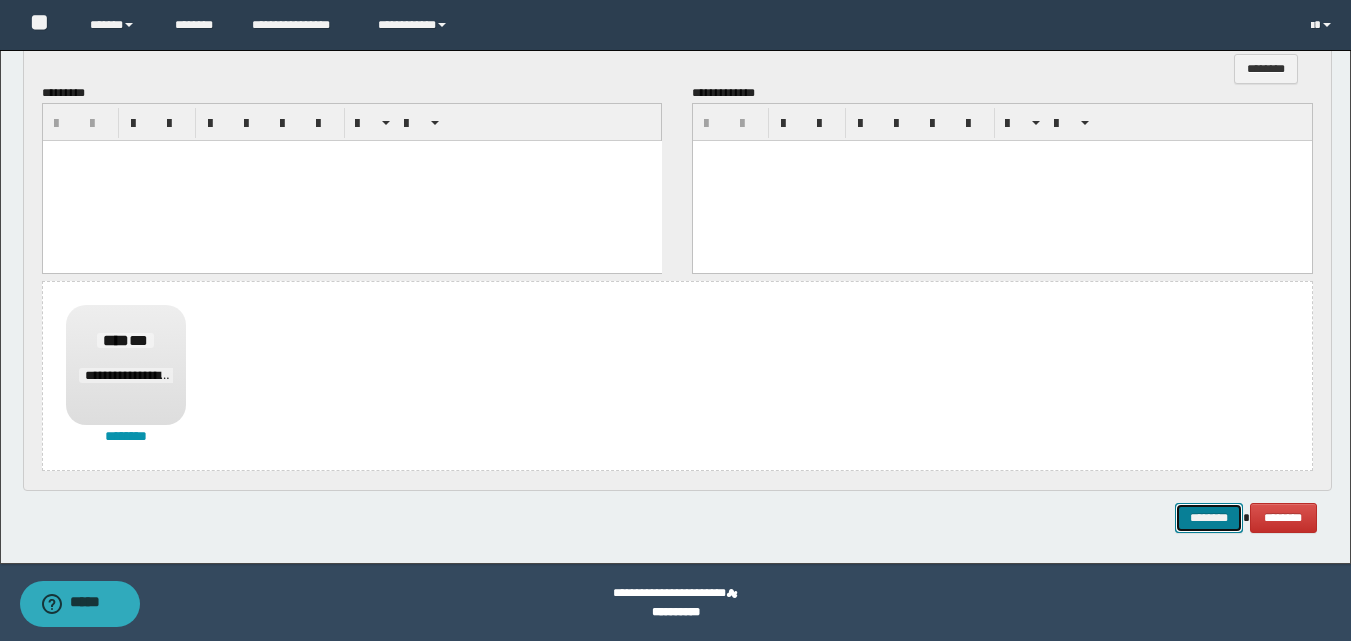 click on "********" at bounding box center [1209, 518] 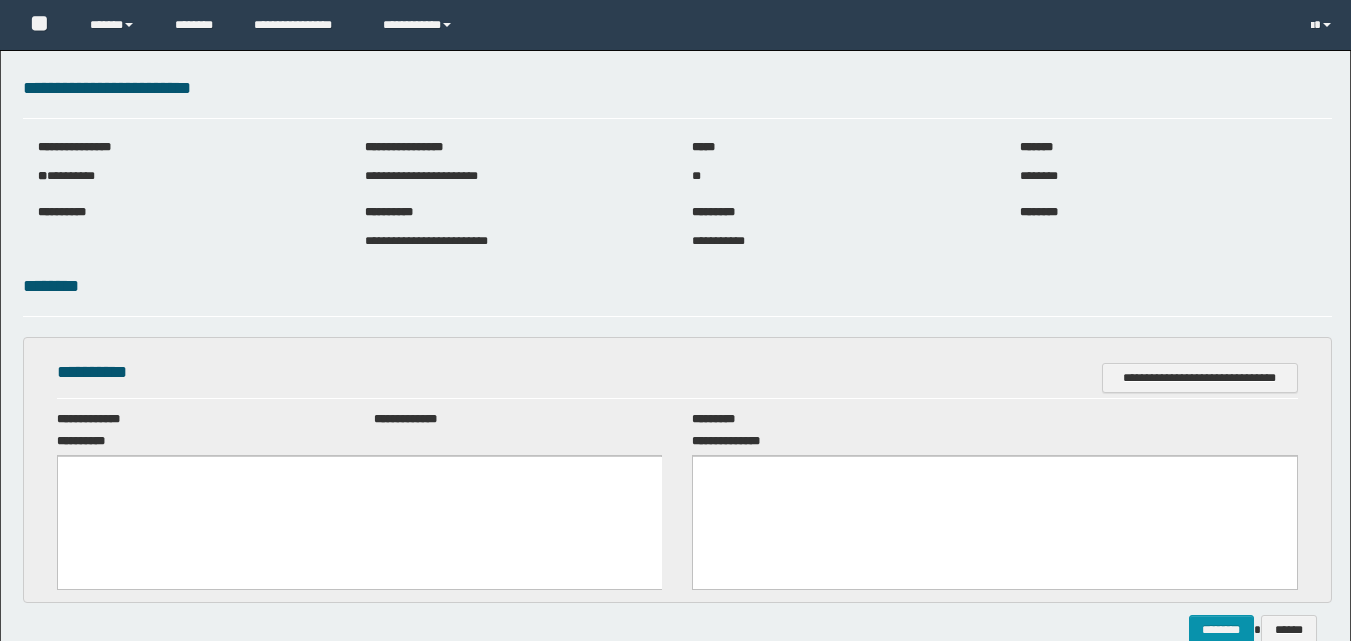 scroll, scrollTop: 0, scrollLeft: 0, axis: both 